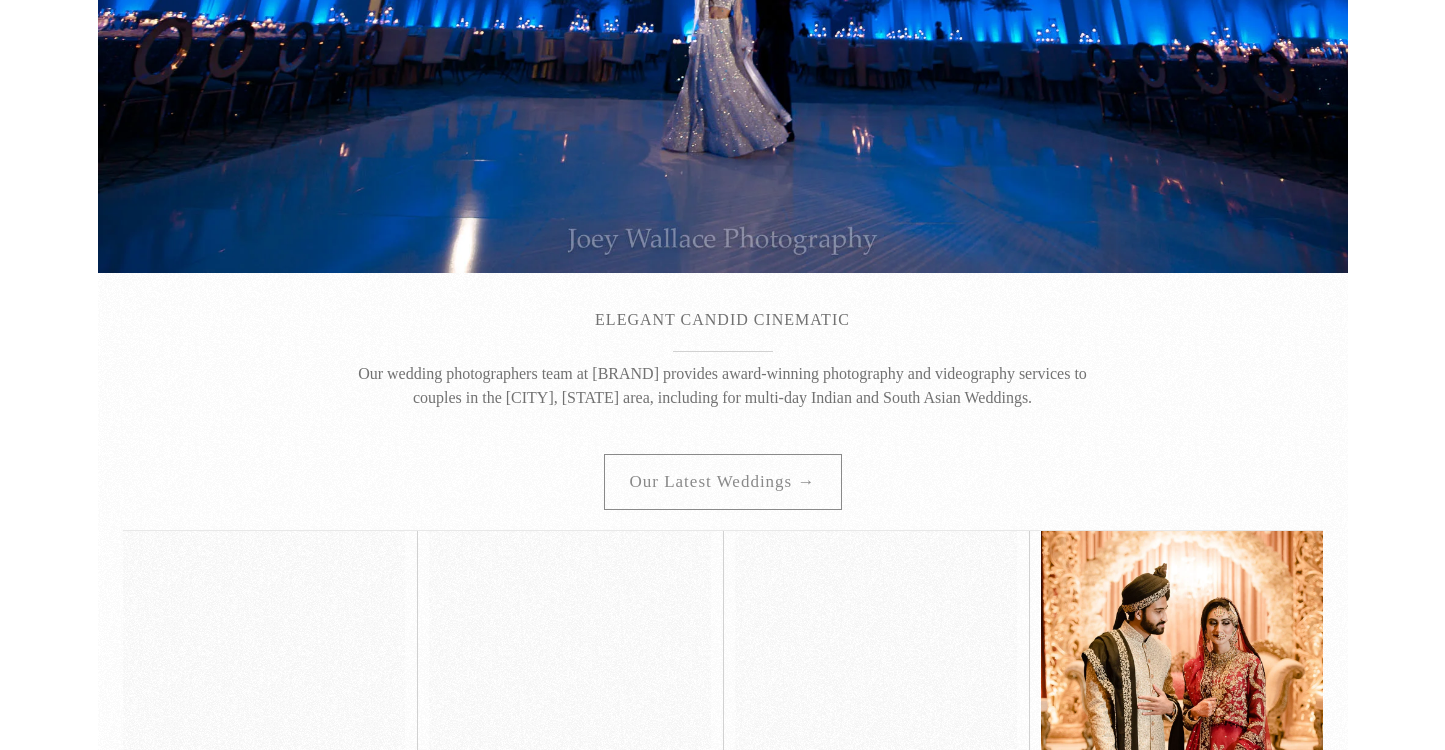 scroll, scrollTop: 0, scrollLeft: 0, axis: both 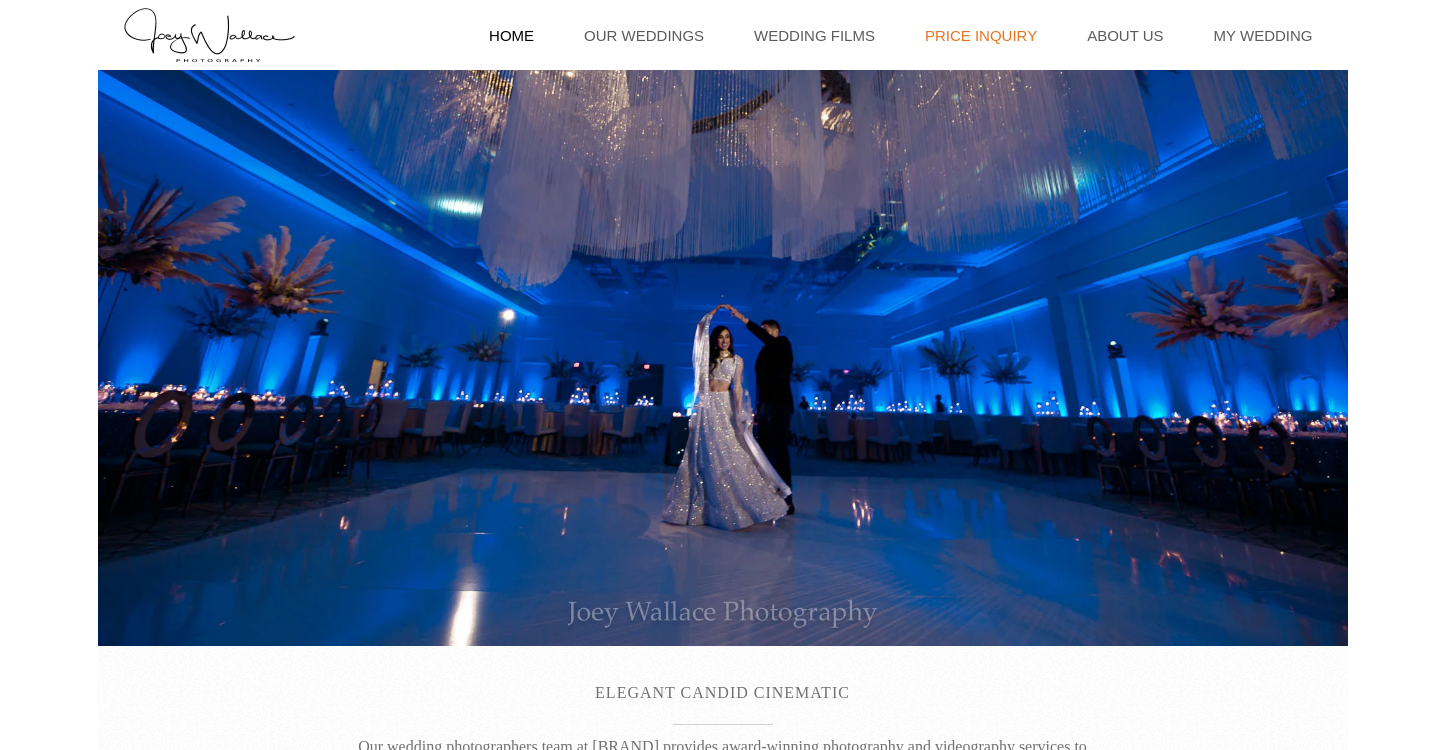click on "Price Inquiry" at bounding box center (981, 35) 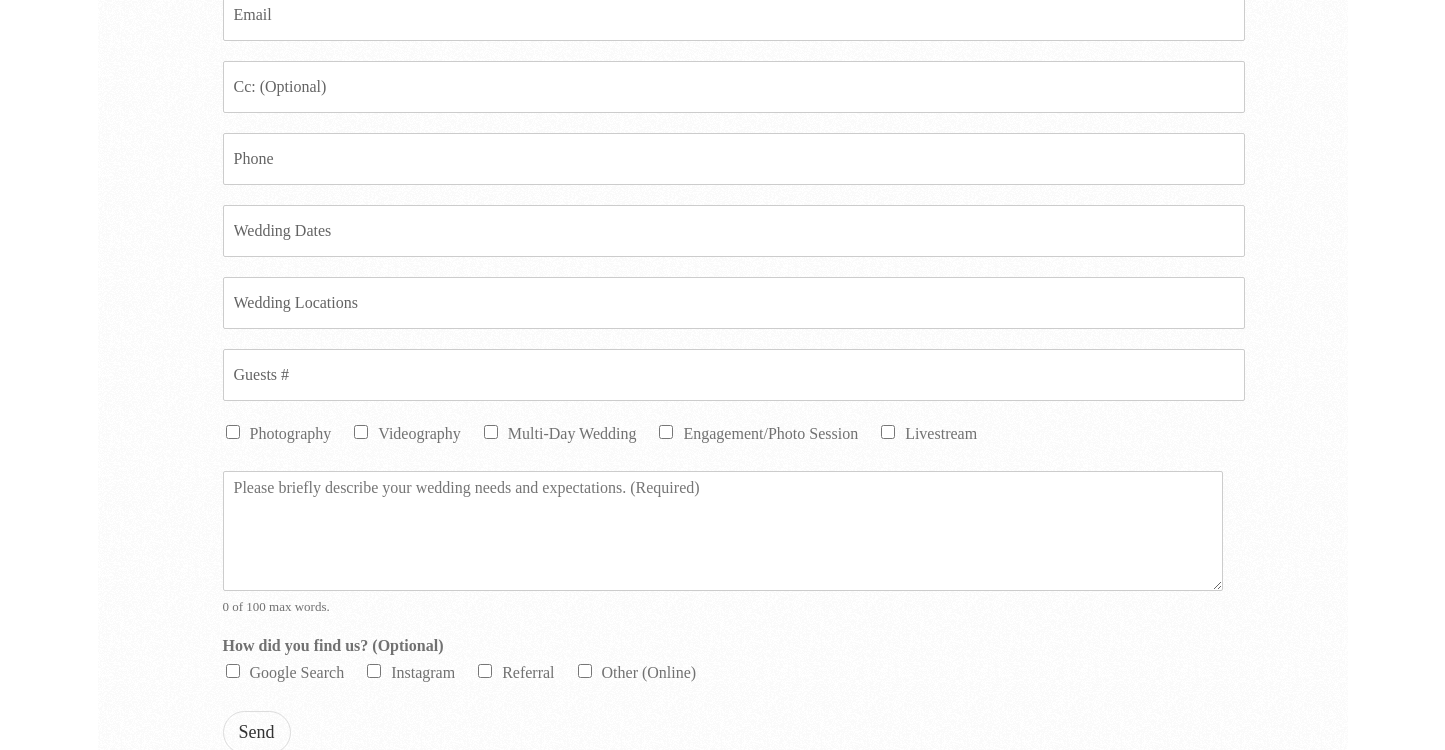 scroll, scrollTop: 922, scrollLeft: 0, axis: vertical 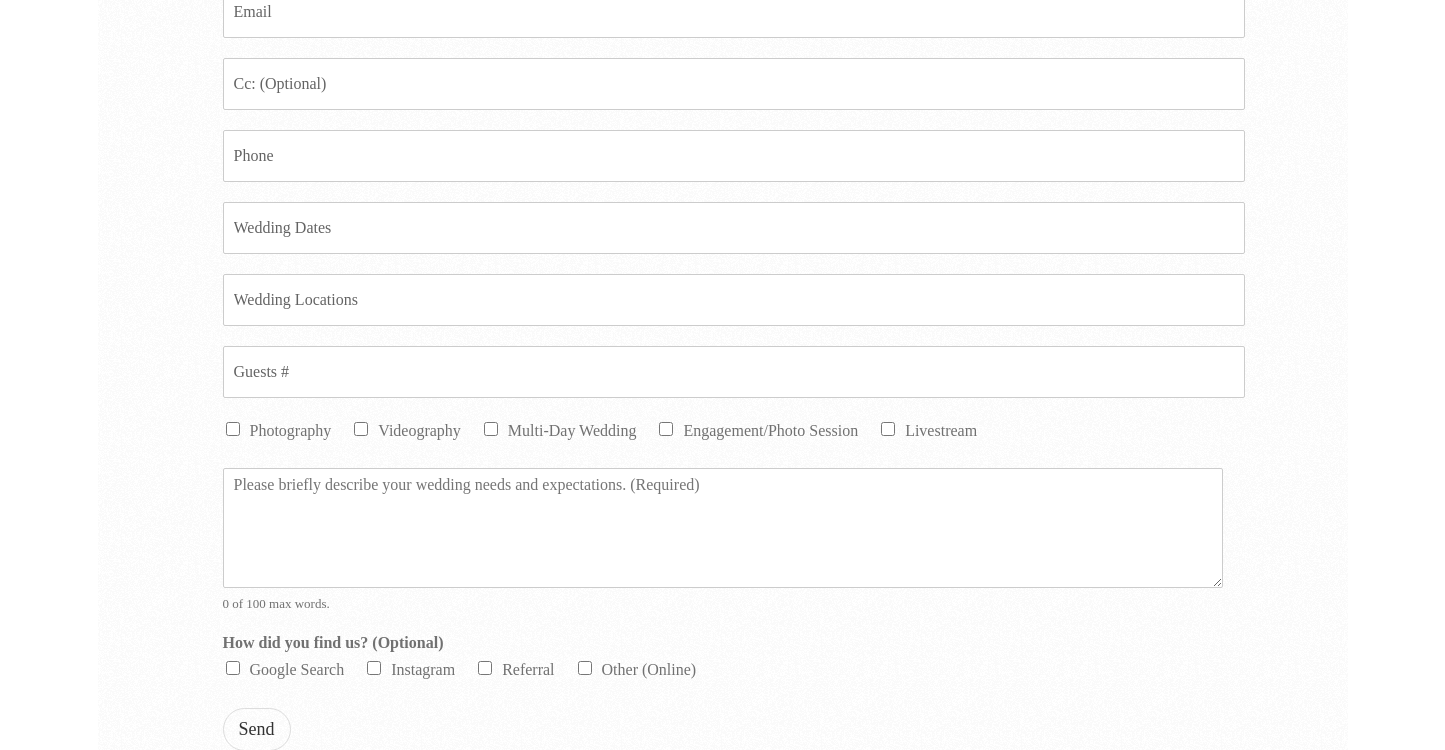 click on "Photography" at bounding box center [233, 429] 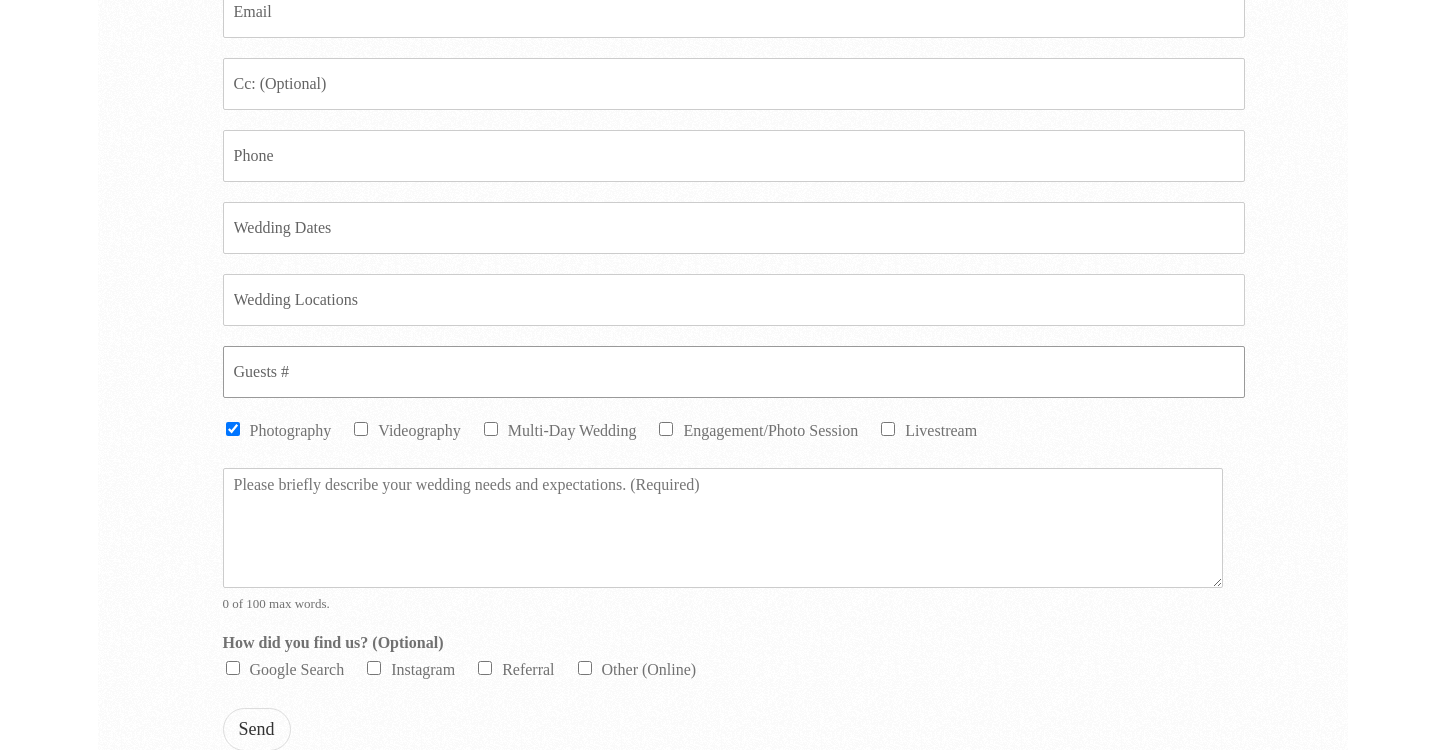 click on "Guests #  *" at bounding box center [734, 372] 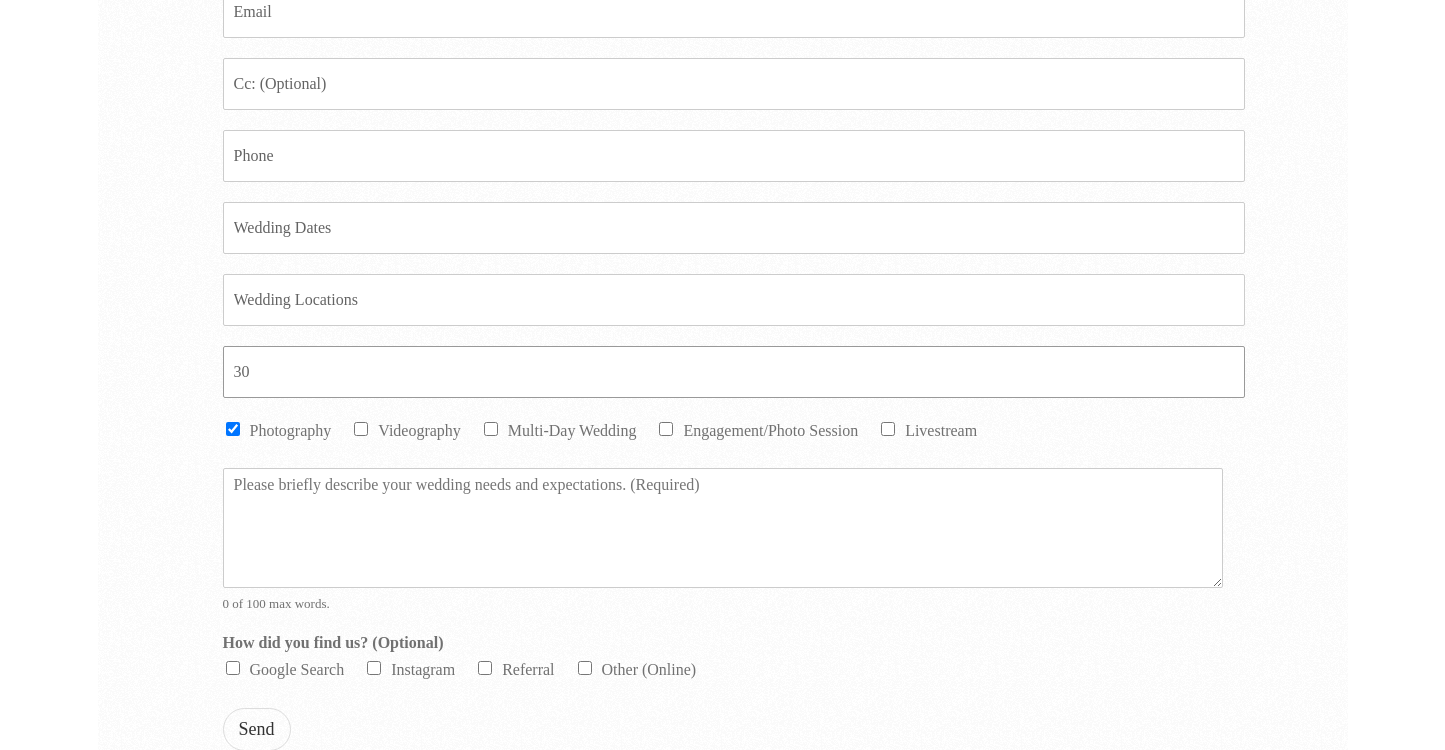 type on "30" 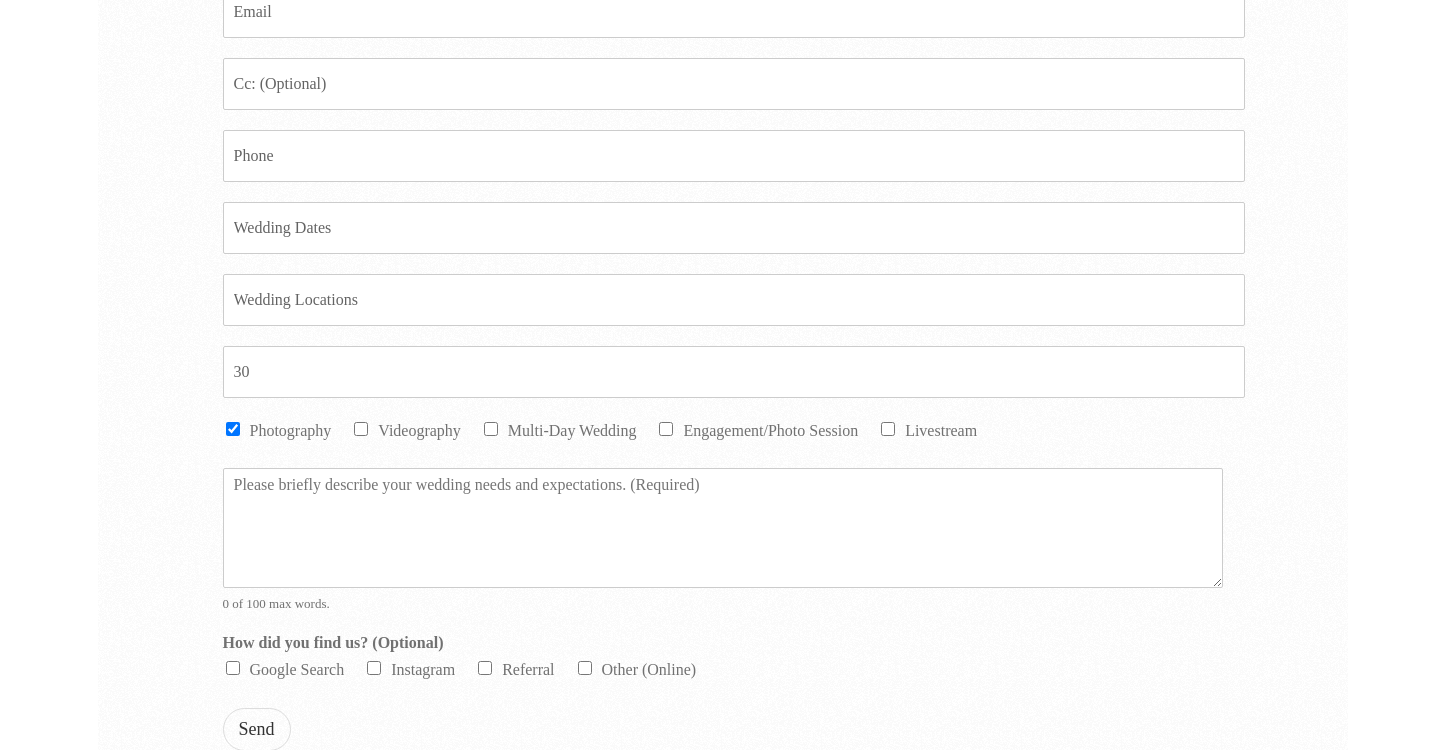 click on "Google Search" at bounding box center [233, 668] 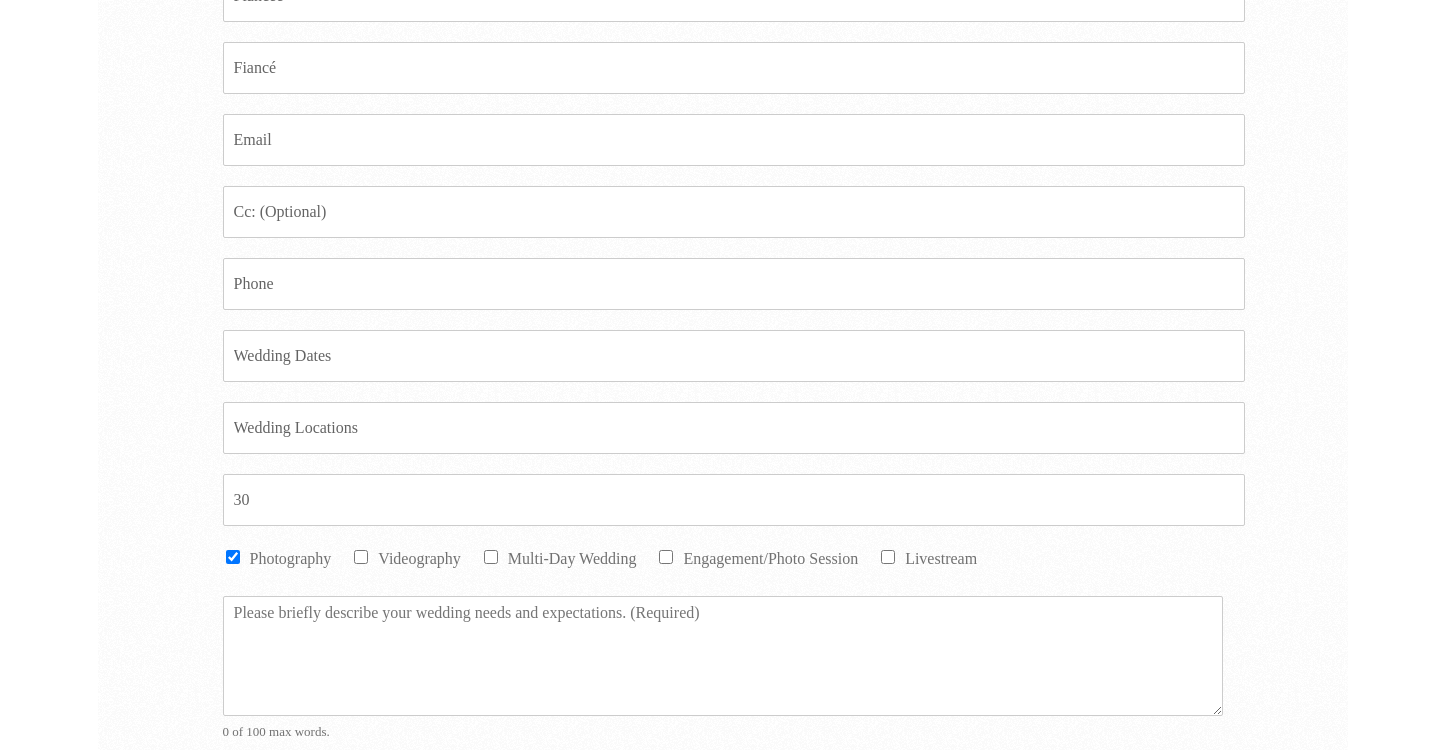 scroll, scrollTop: 452, scrollLeft: 0, axis: vertical 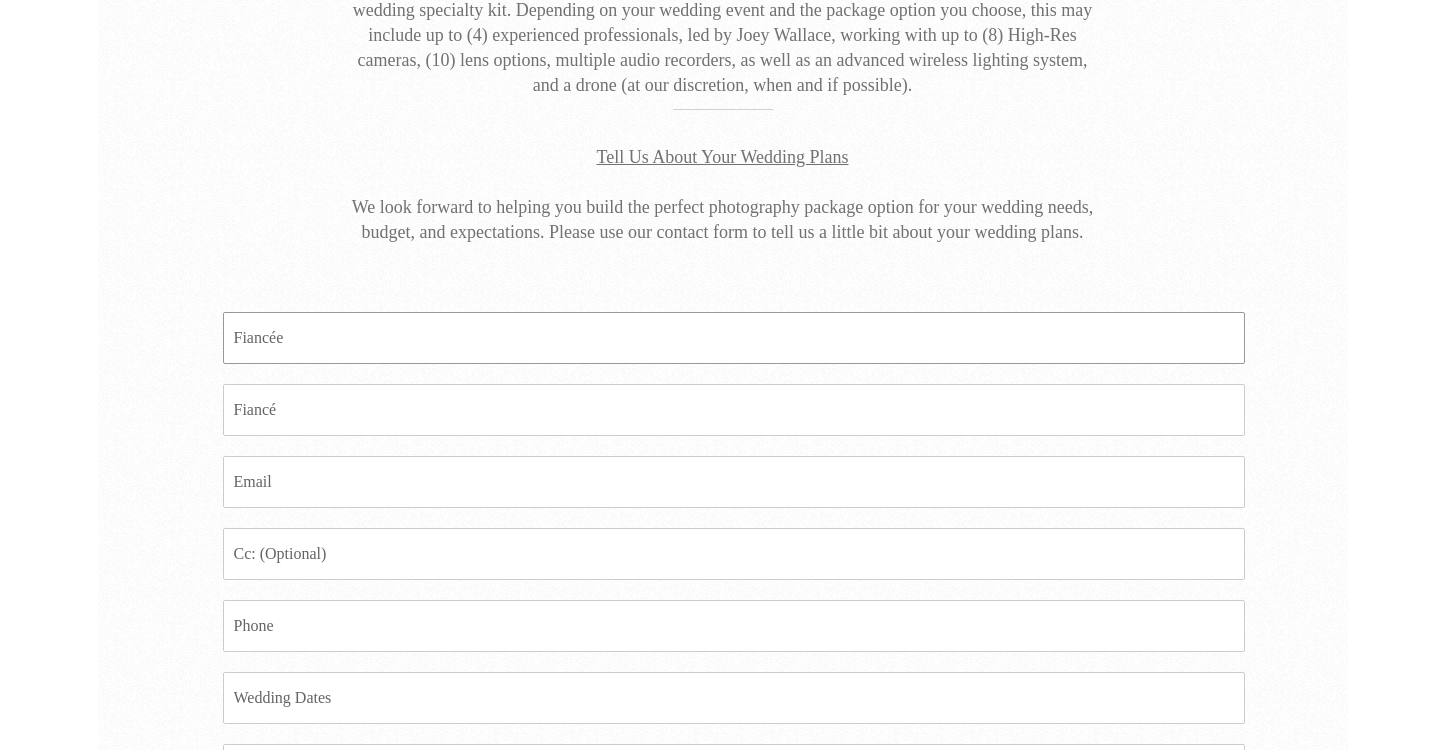 click on "Fiancee  *" at bounding box center (734, 338) 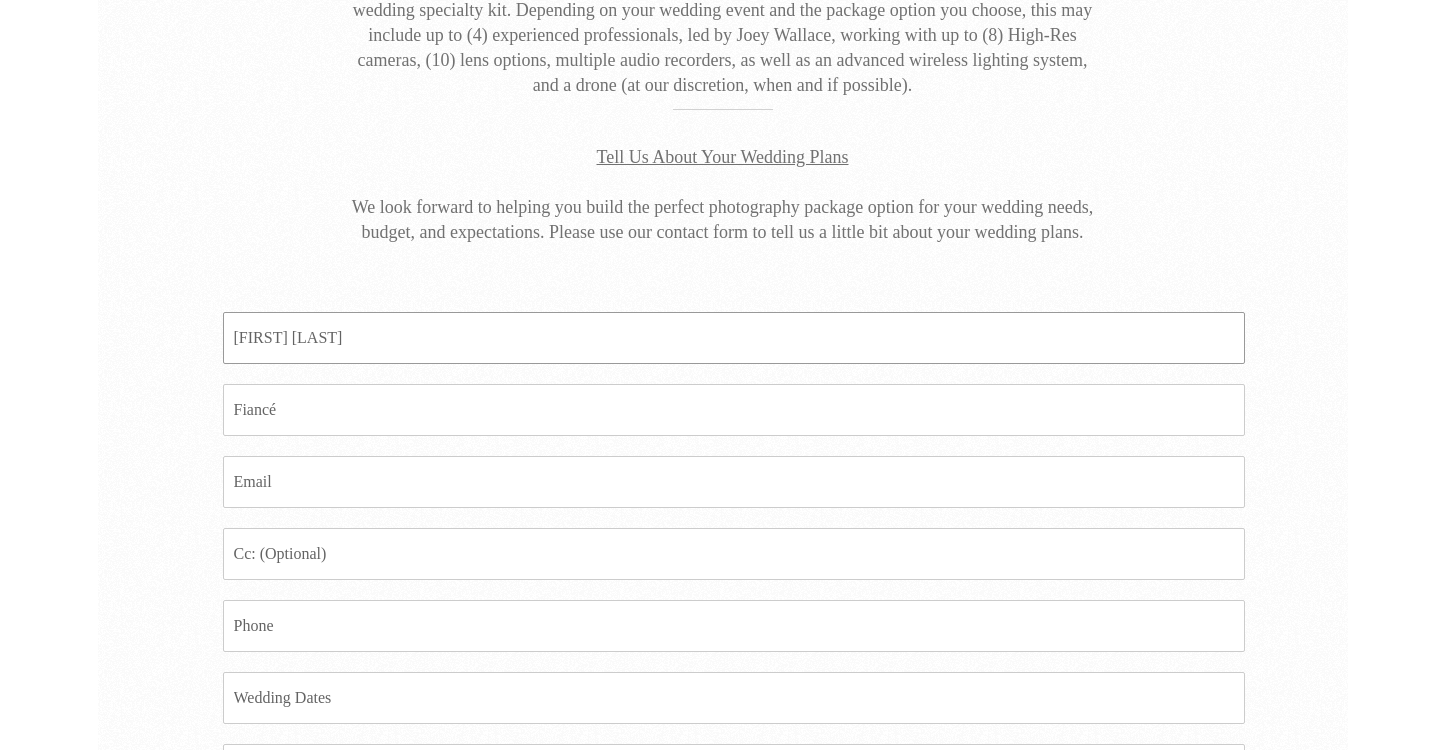 type on "[FIRST] [LAST]" 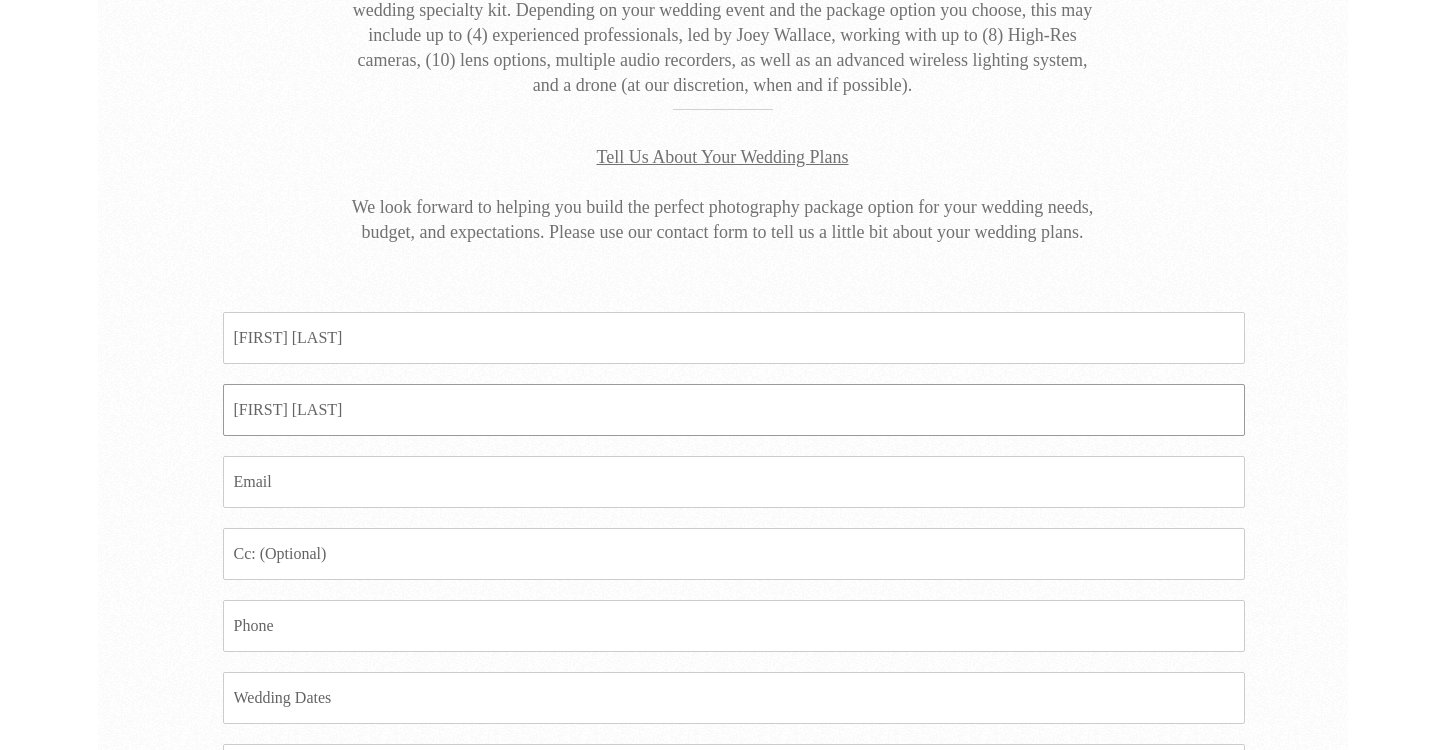 type on "[FIRST] [LAST]" 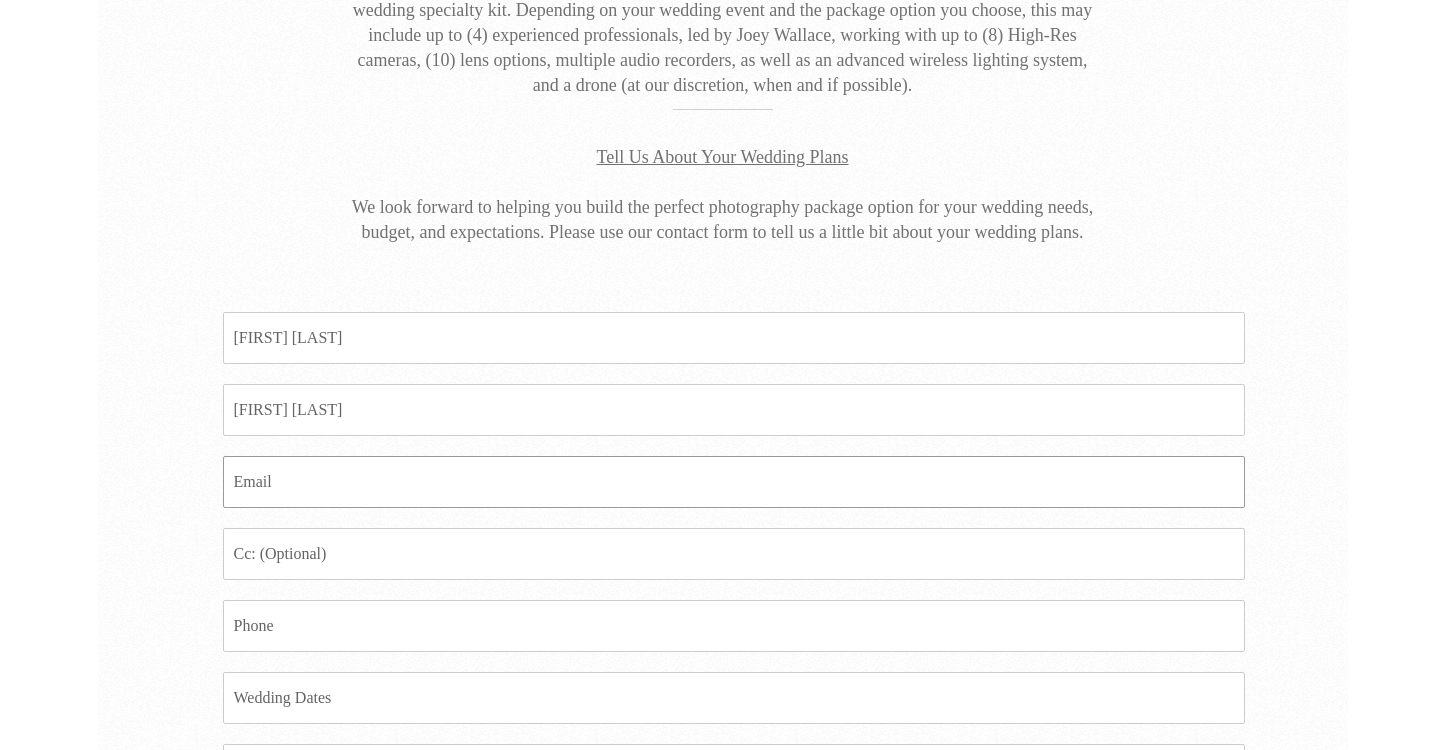 click on "Email  *" at bounding box center [734, 482] 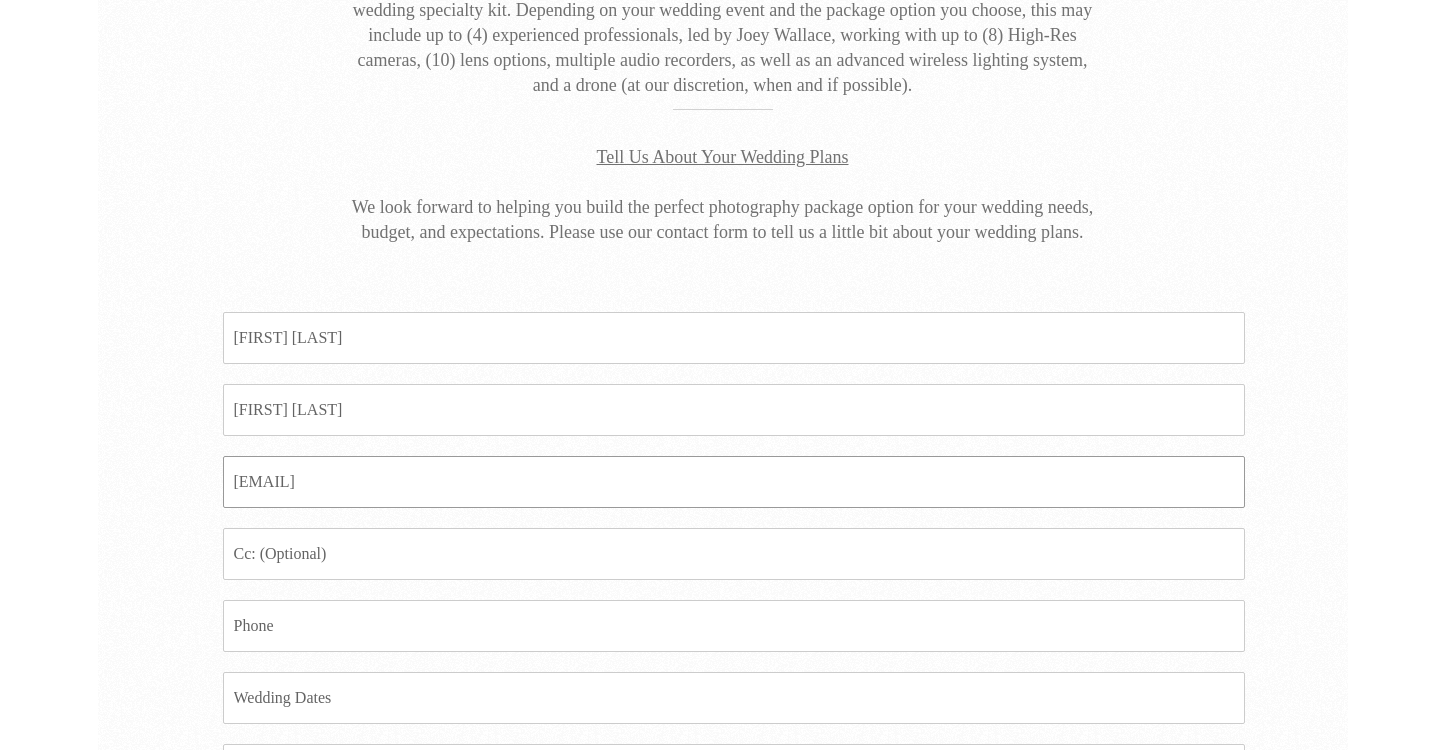 type on "[EMAIL]" 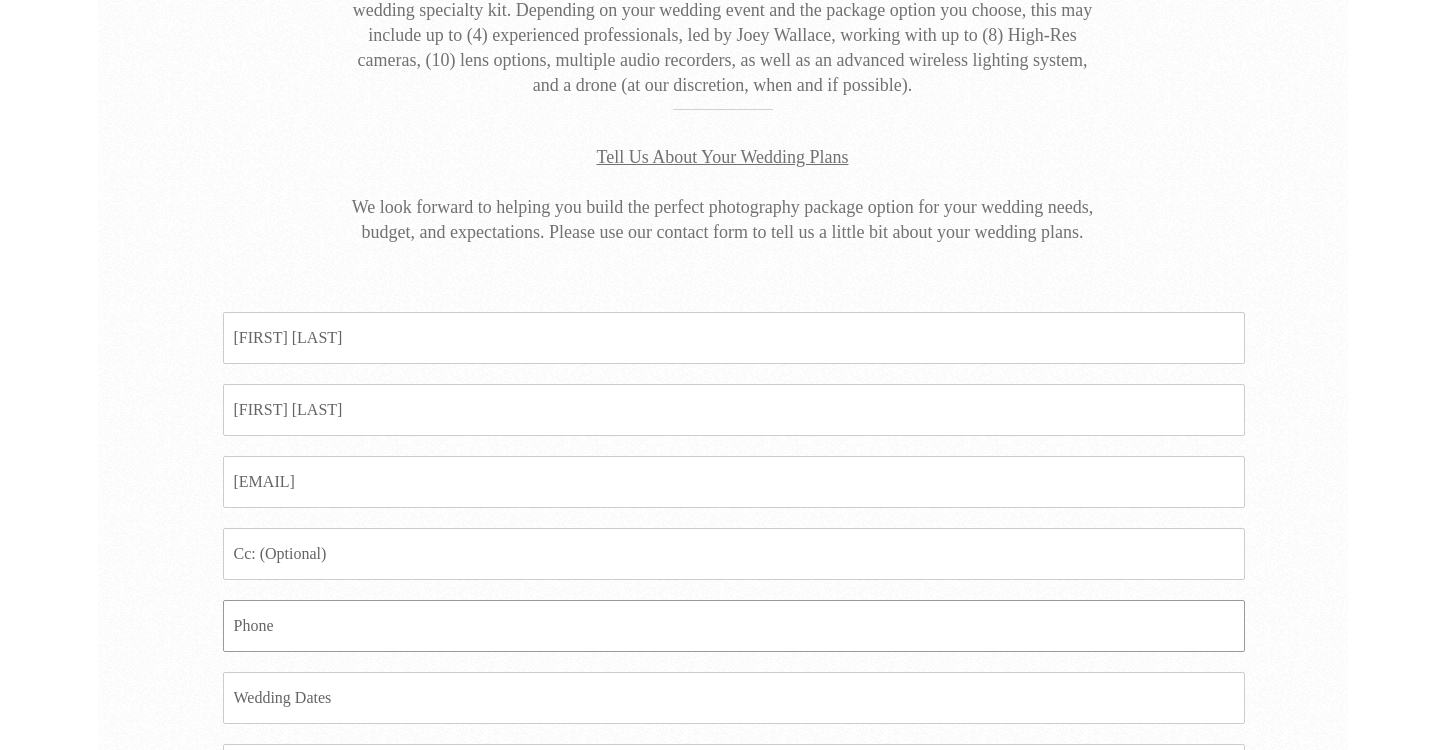 click on "Phone  *" at bounding box center (734, 626) 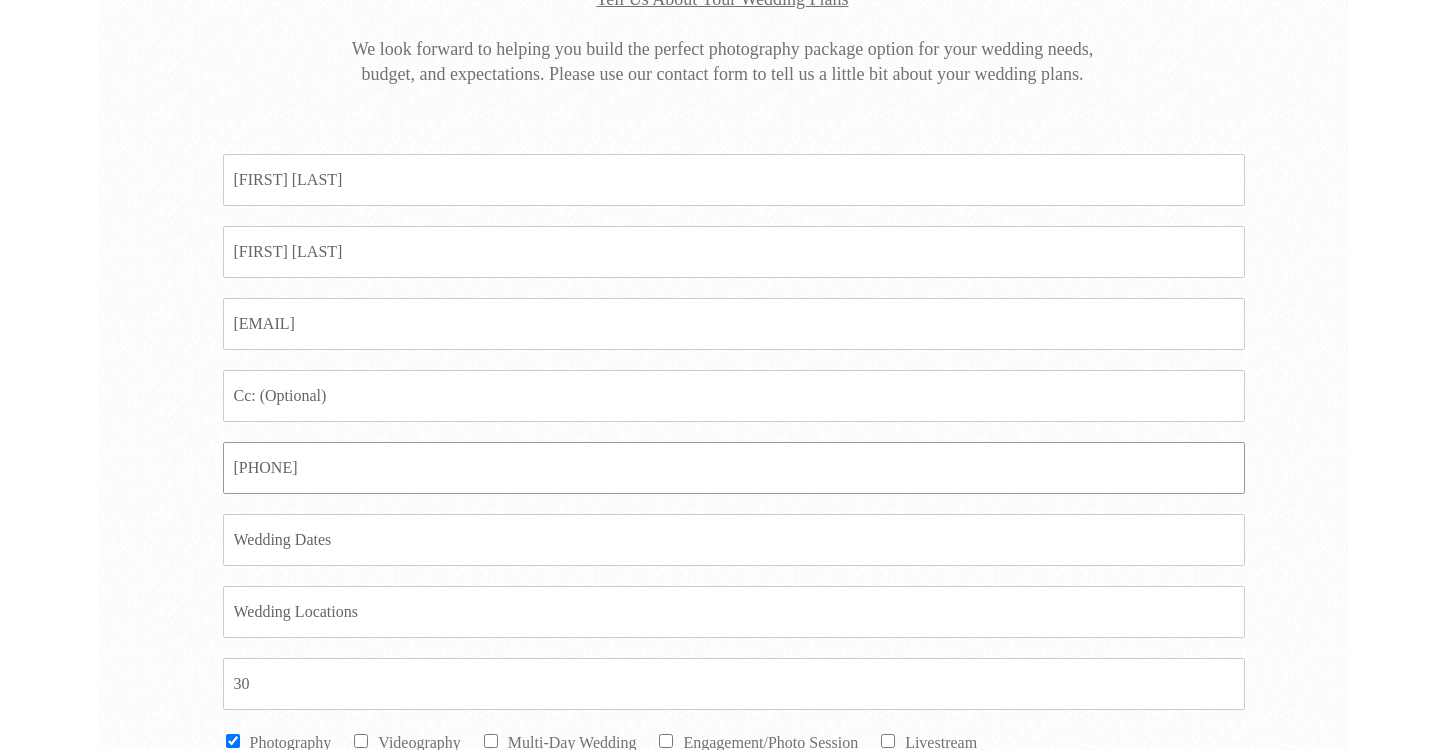 scroll, scrollTop: 674, scrollLeft: 0, axis: vertical 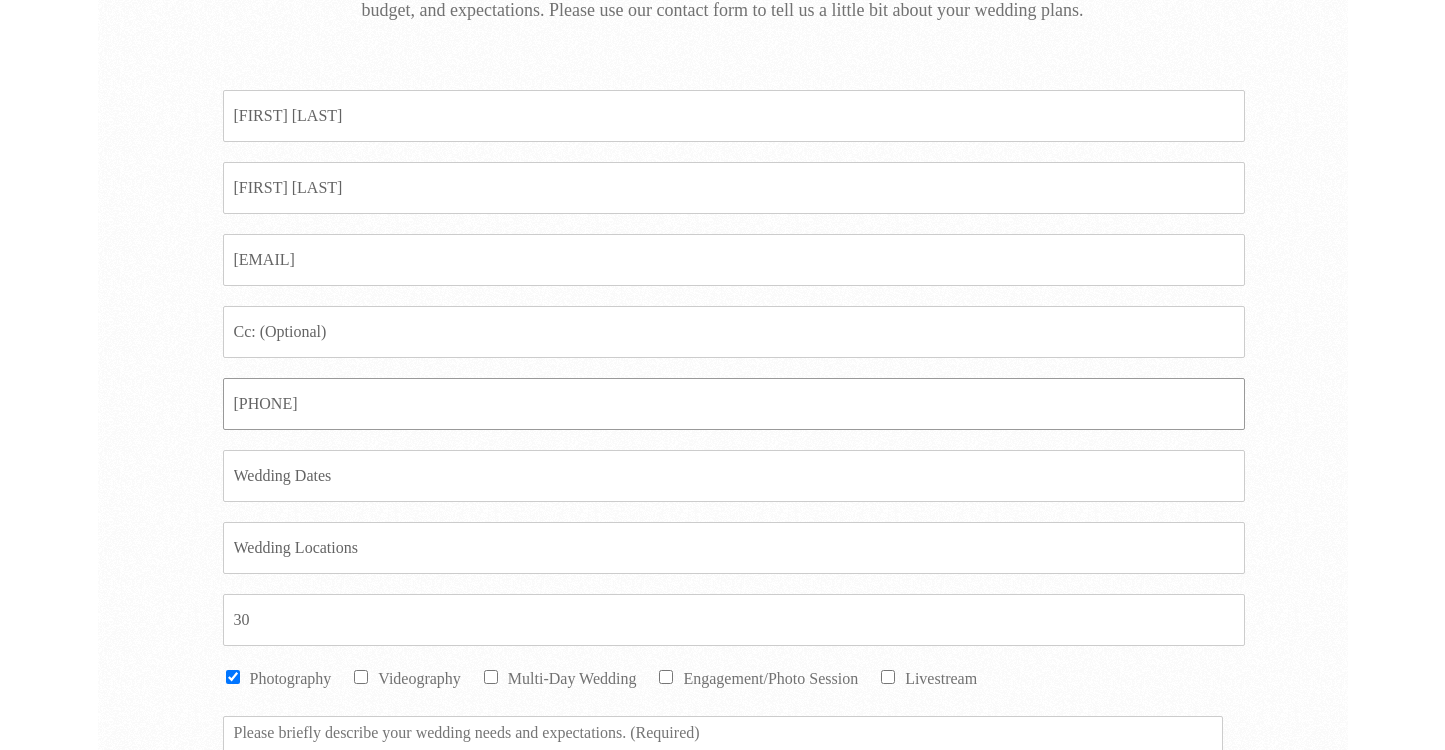 type on "[PHONE]" 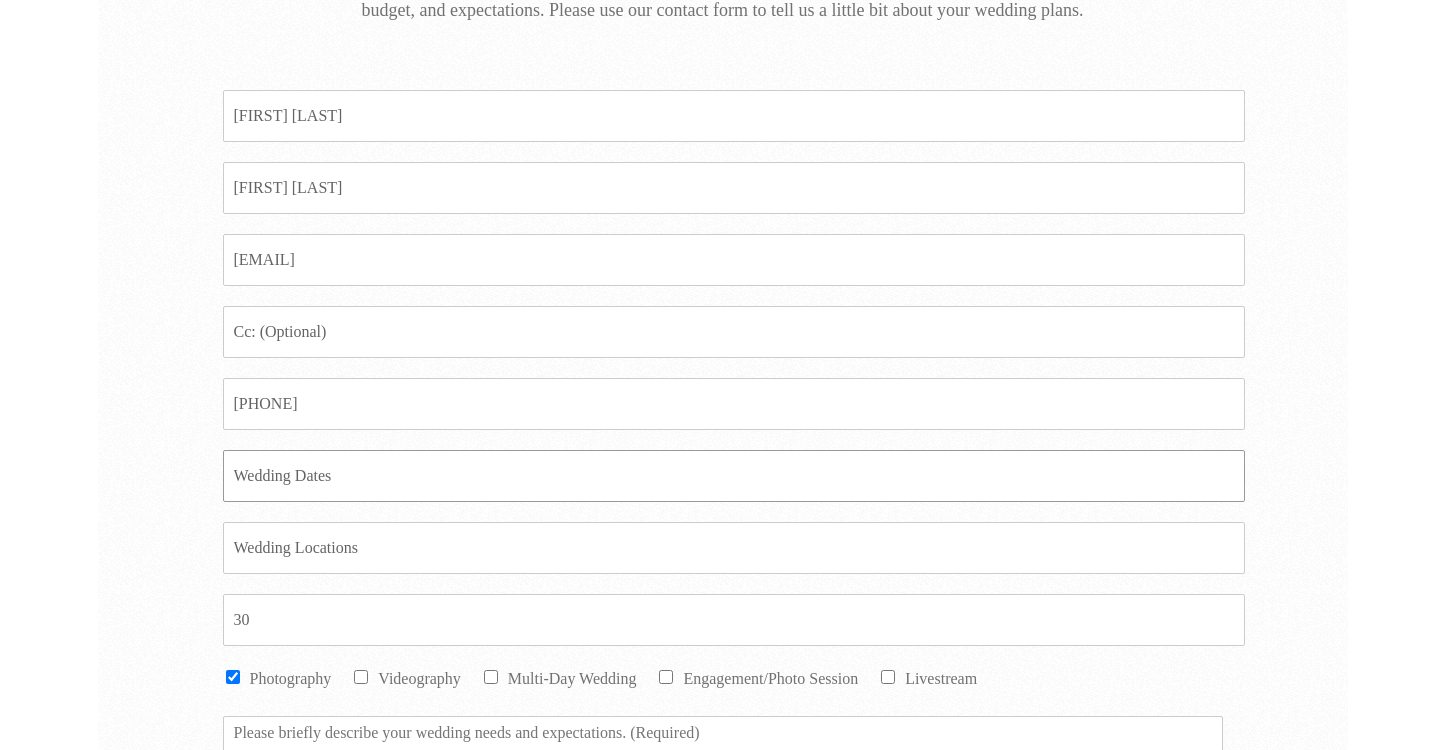 click on "Date  *" at bounding box center [734, 476] 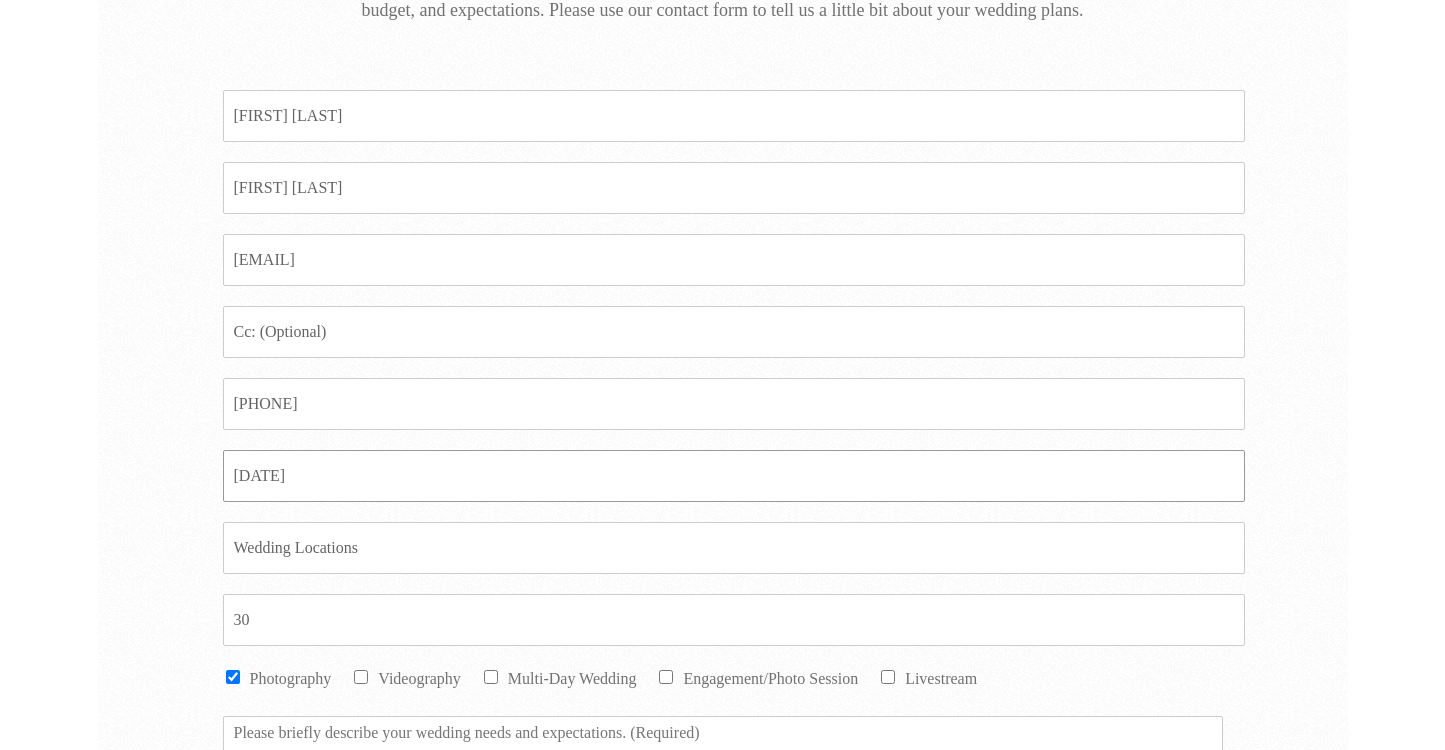 type on "[DATE]" 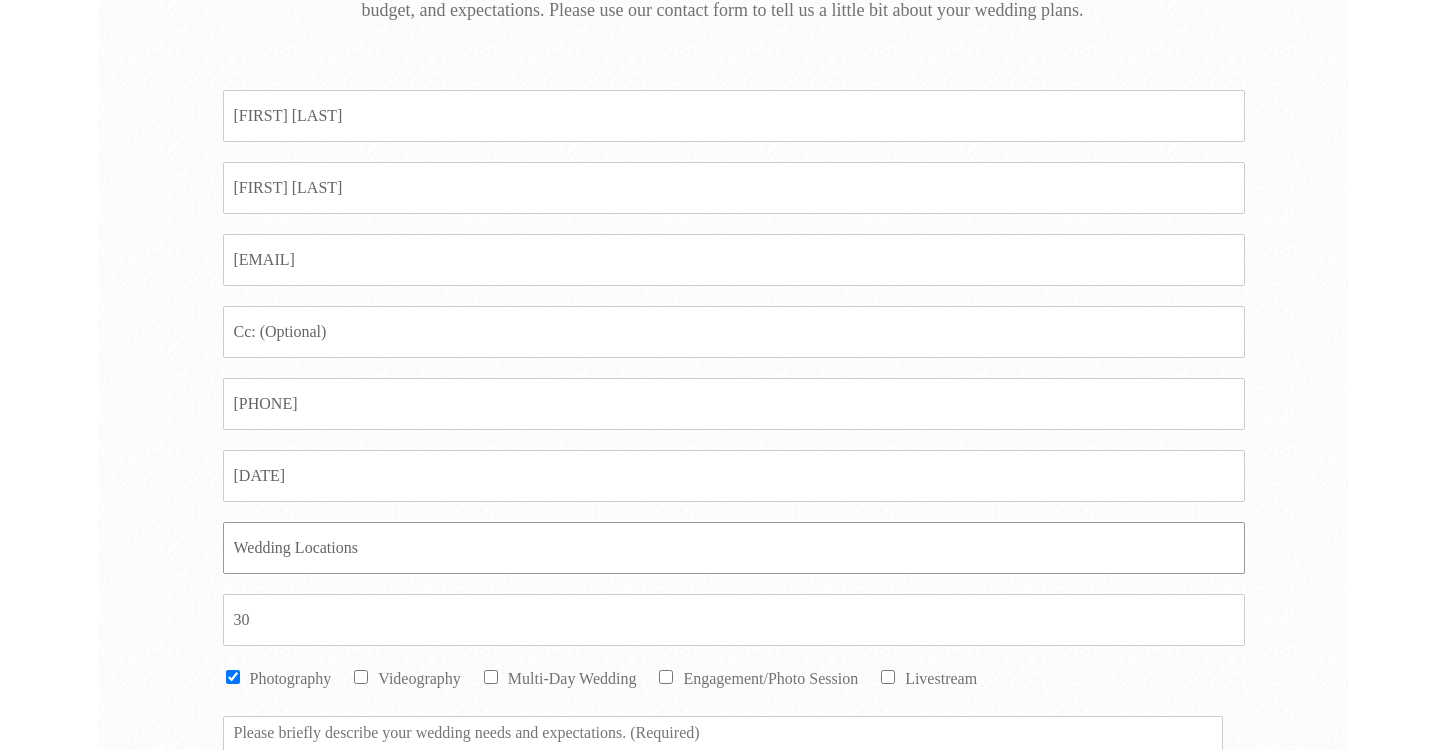 click on "Location  *" at bounding box center (734, 548) 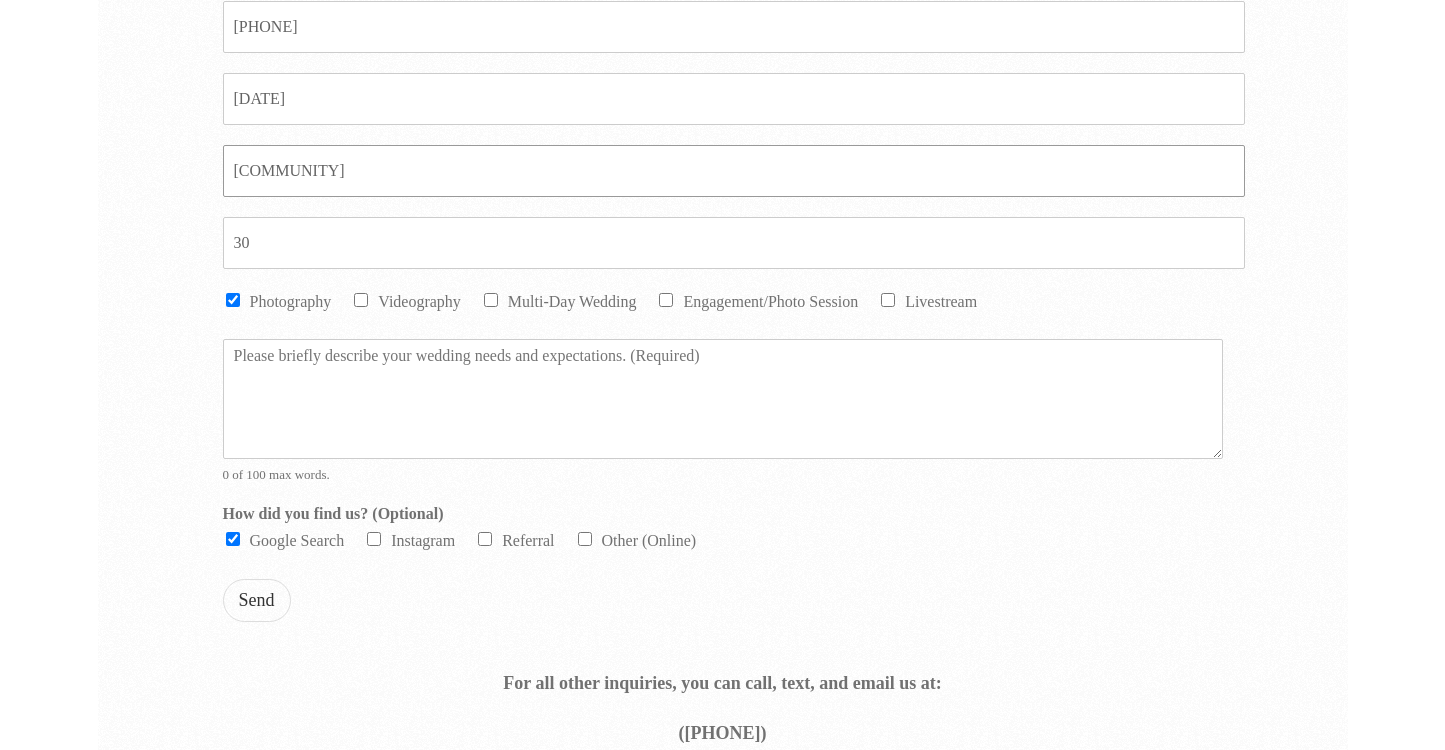 scroll, scrollTop: 1070, scrollLeft: 0, axis: vertical 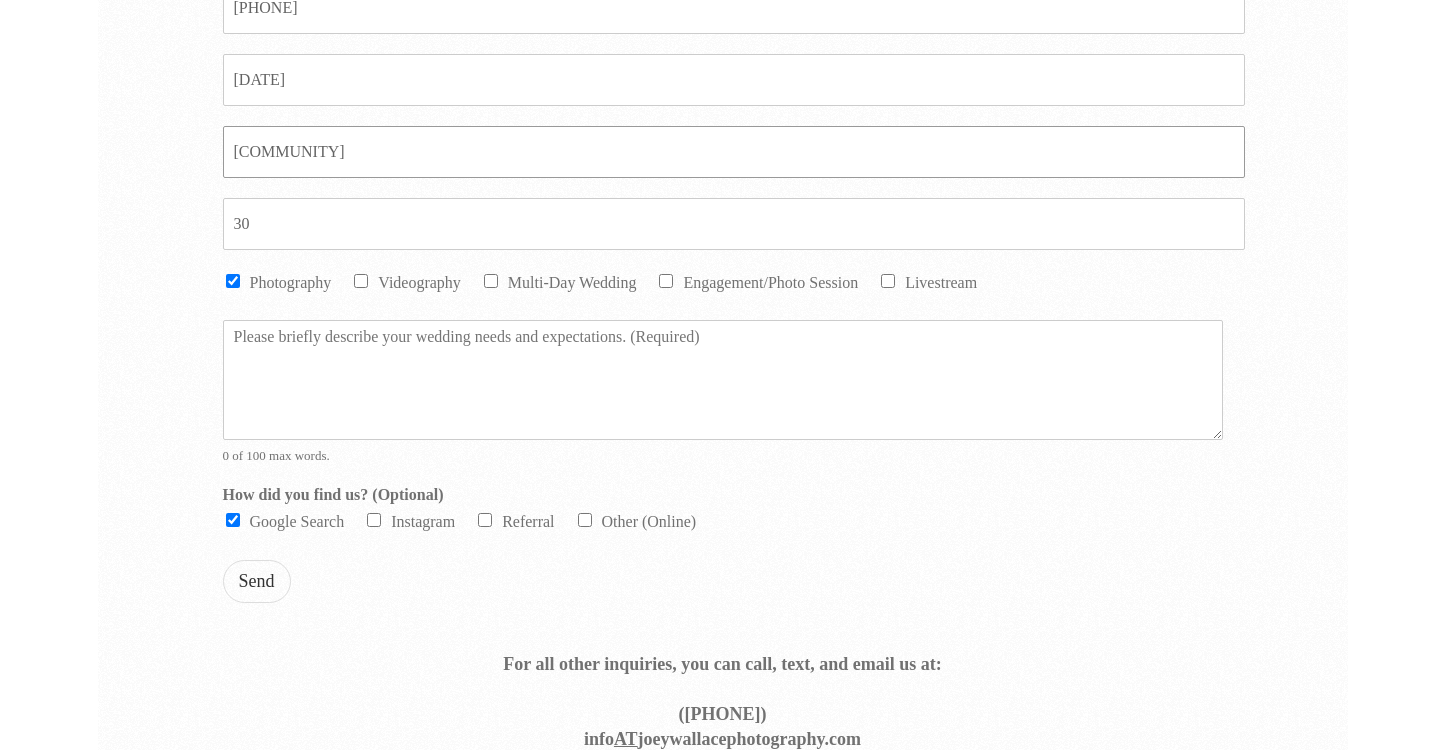 type on "[COMMUNITY]" 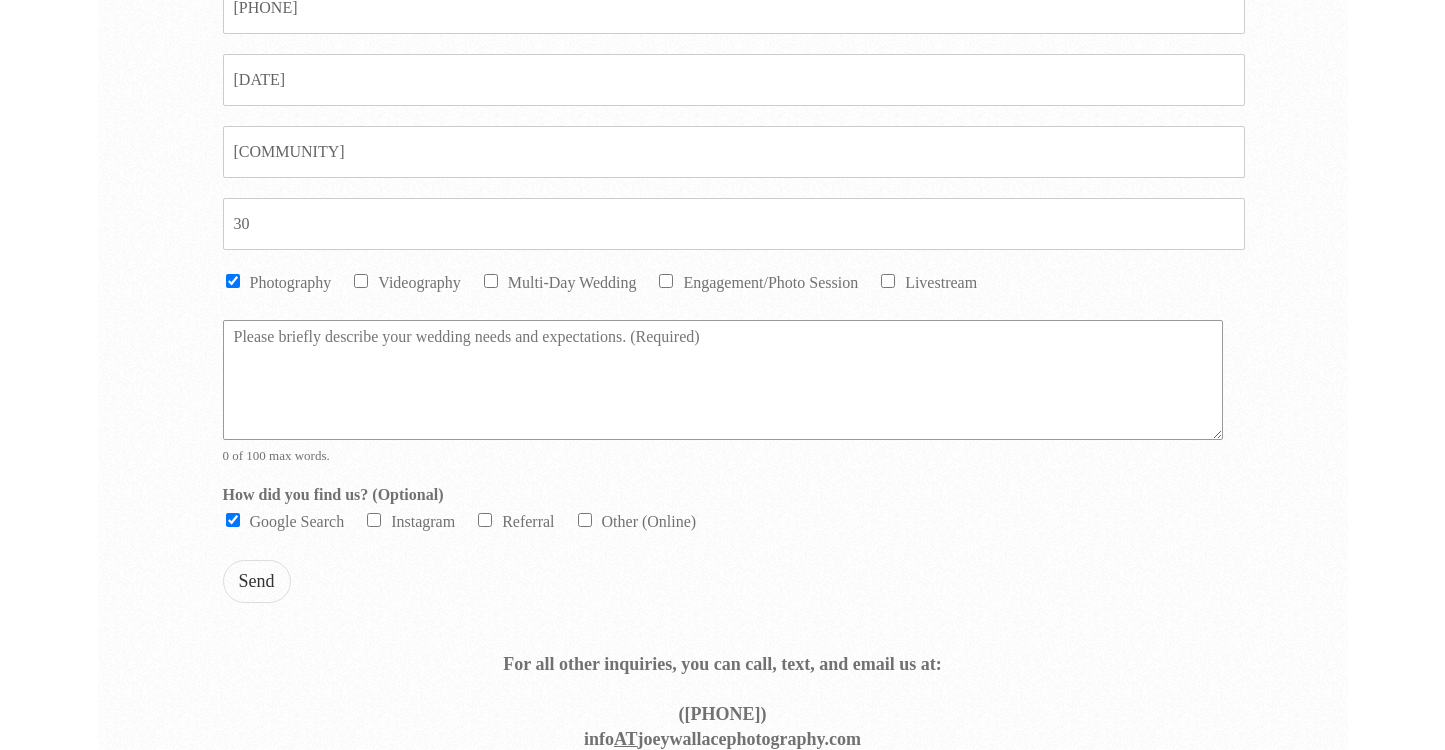 click on "Message  *" at bounding box center [723, 380] 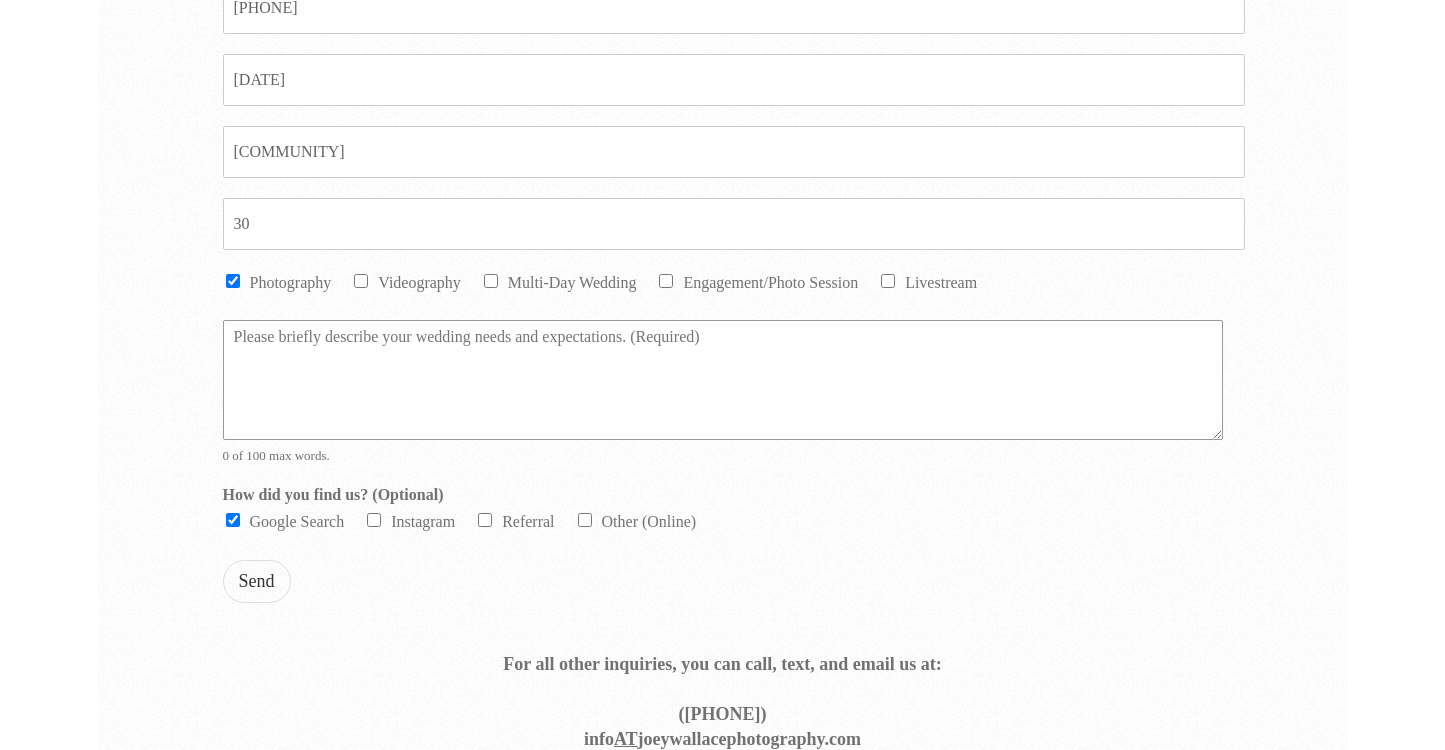 paste on "My name is [FIRST] [LAST], I received your number from Pastor Walker from [COMMUNITY]. On [DATE], my lovely wife and I will be exchanging vows in a sacred wedding  ceremony. We humbly request your invaluable assistance in capturing a special video and photographic tribute to commemorate this momentous occasion. Please let me know your availability. Thank you so much for your time." 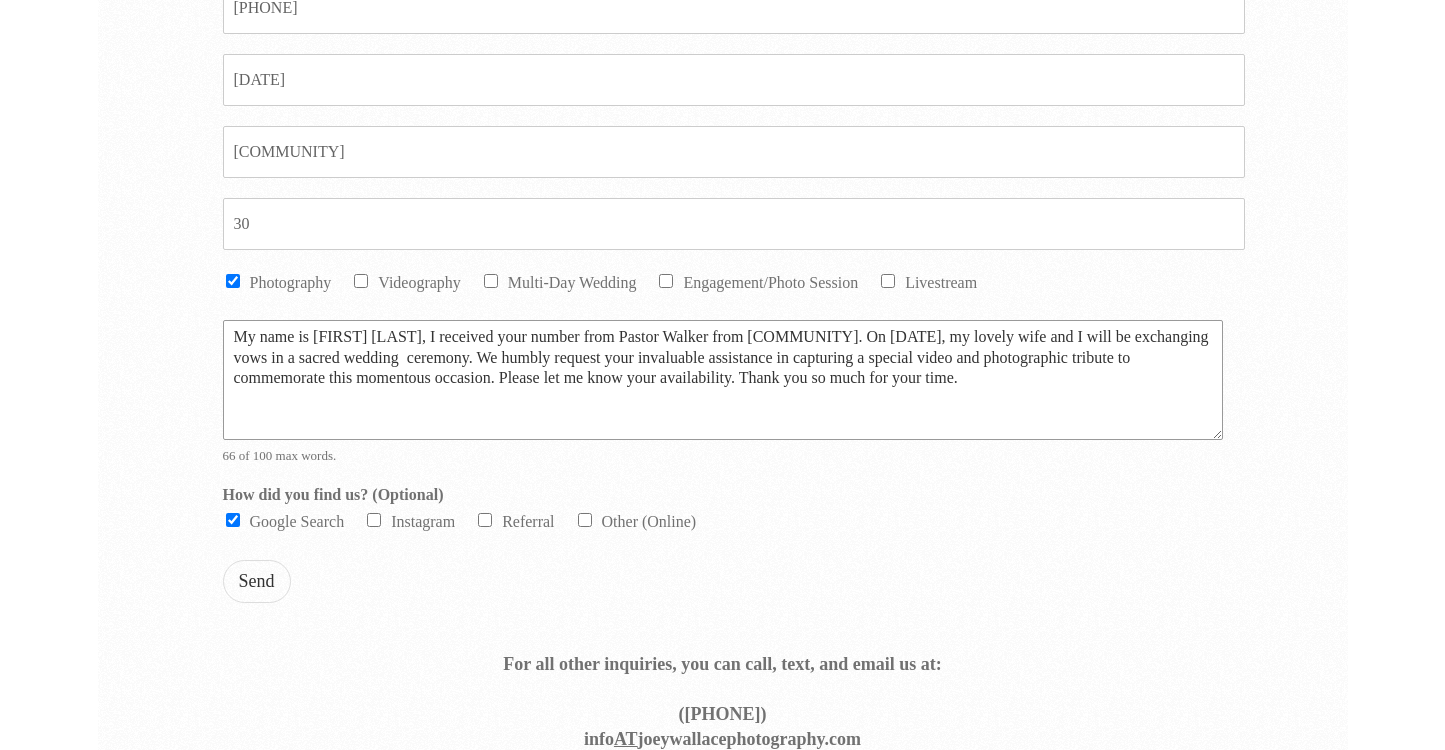 click on "My name is [FIRST] [LAST], I received your number from Pastor Walker from [COMMUNITY]. On [DATE], my lovely wife and I will be exchanging vows in a sacred wedding  ceremony. We humbly request your invaluable assistance in capturing a special video and photographic tribute to commemorate this momentous occasion. Please let me know your availability. Thank you so much for your time." at bounding box center [723, 380] 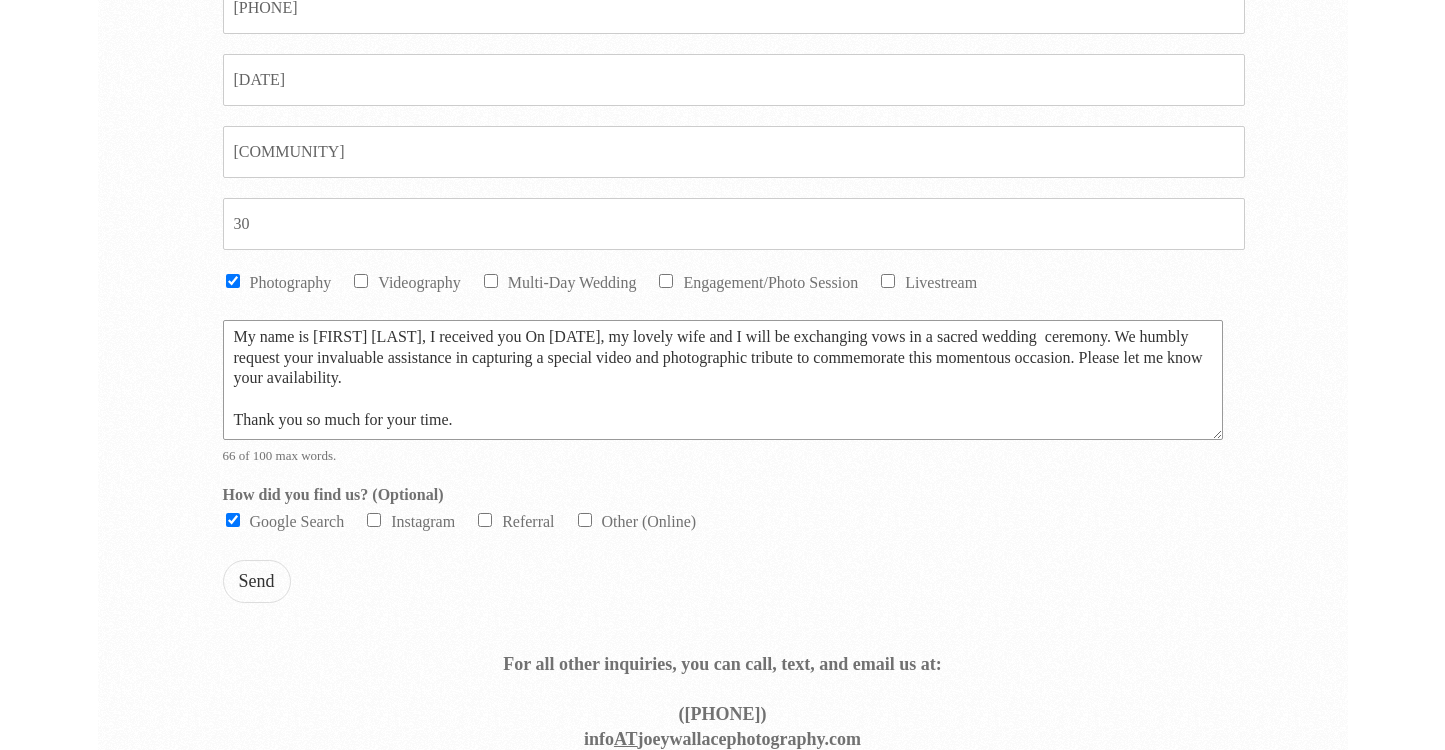 drag, startPoint x: 878, startPoint y: 337, endPoint x: 523, endPoint y: 334, distance: 355.01266 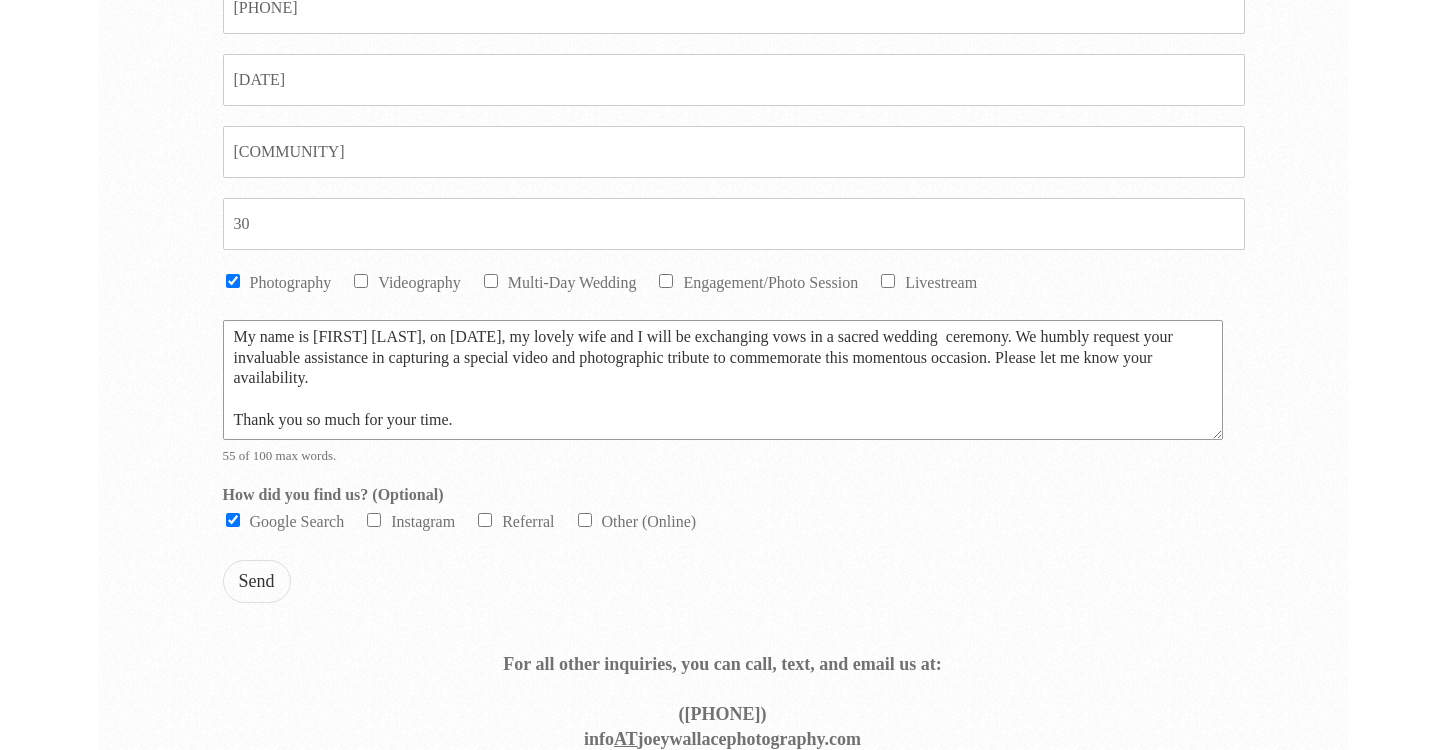 click on "My name is [FIRST] [LAST], on [DATE], my lovely wife and I will be exchanging vows in a sacred wedding  ceremony. We humbly request your invaluable assistance in capturing a special video and photographic tribute to commemorate this momentous occasion. Please let me know your availability.
Thank you so much for your time." at bounding box center [723, 380] 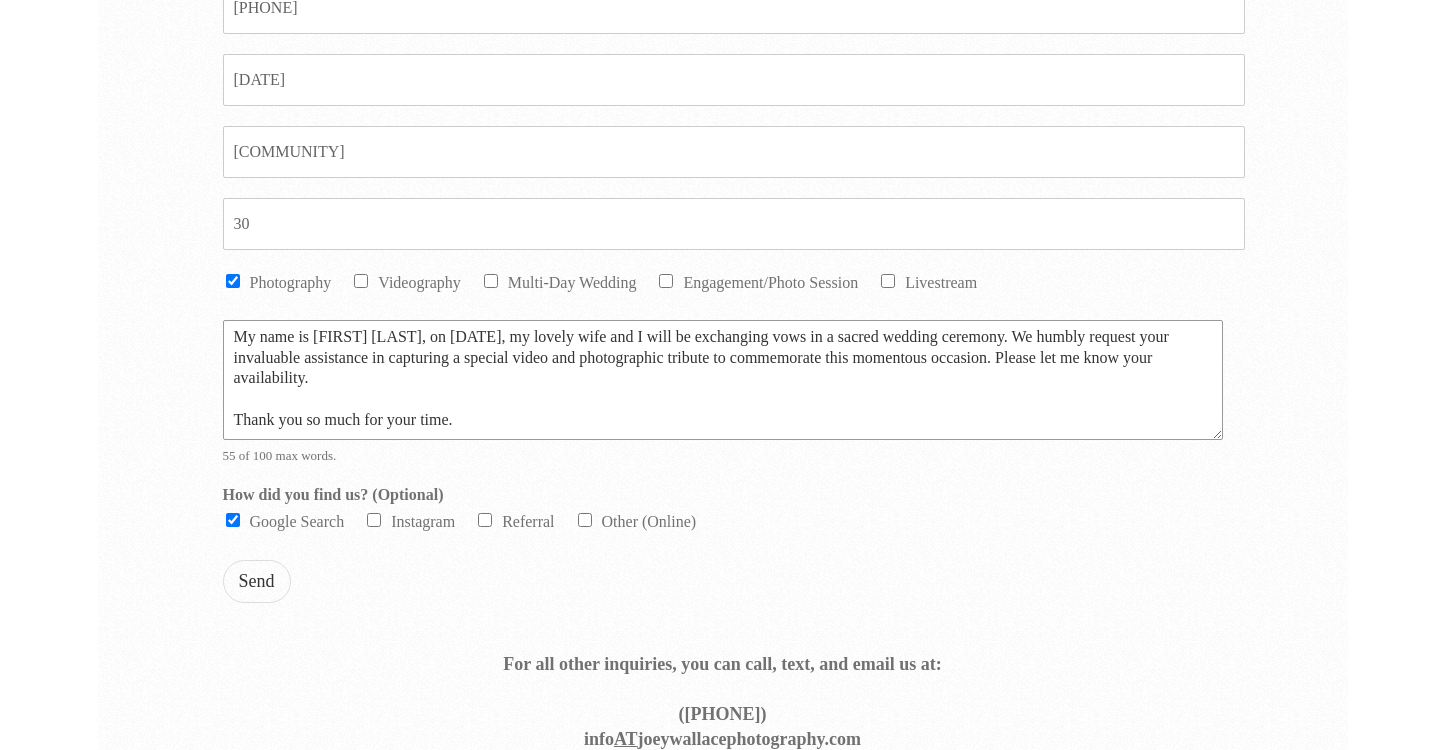 click on "My name is [FIRST] [LAST], on [DATE], my lovely wife and I will be exchanging vows in a sacred wedding ceremony. We humbly request your invaluable assistance in capturing a special video and photographic tribute to commemorate this momentous occasion. Please let me know your availability.
Thank you so much for your time." at bounding box center (723, 380) 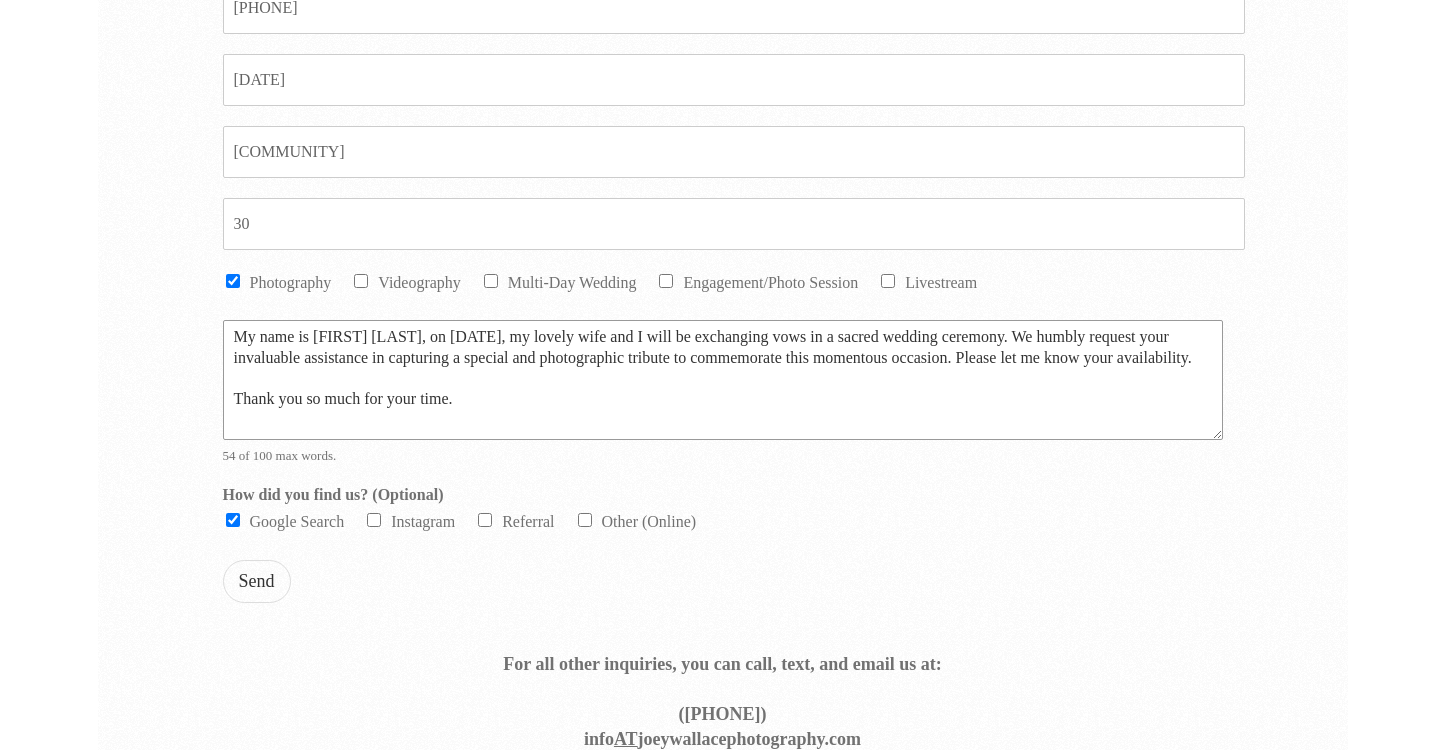 click on "My name is [FIRST] [LAST], on [DATE], my lovely wife and I will be exchanging vows in a sacred wedding ceremony. We humbly request your invaluable assistance in capturing a special and photographic tribute to commemorate this momentous occasion. Please let me know your availability.
Thank you so much for your time." at bounding box center [723, 380] 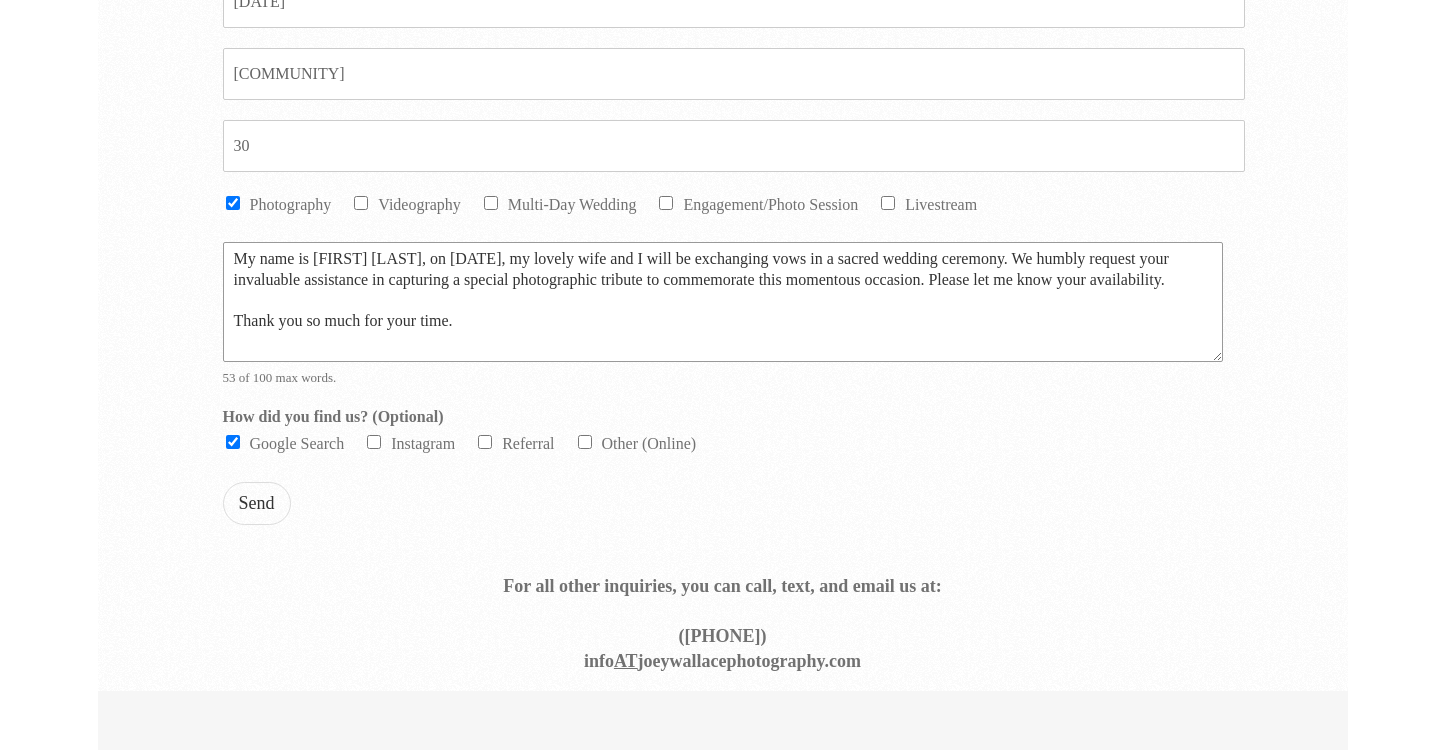 scroll, scrollTop: 1160, scrollLeft: 0, axis: vertical 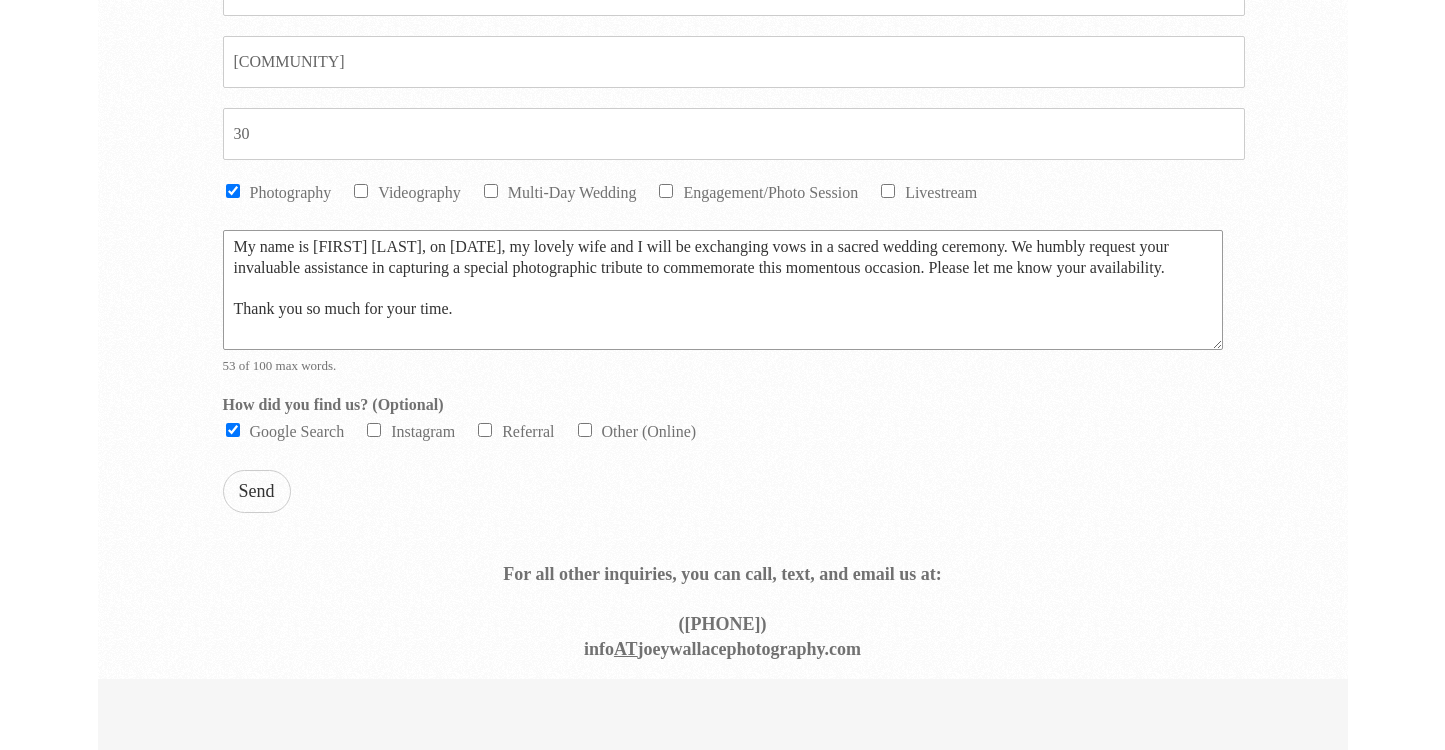 type on "My name is [FIRST] [LAST], on [DATE], my lovely wife and I will be exchanging vows in a sacred wedding ceremony. We humbly request your invaluable assistance in capturing a special photographic tribute to commemorate this momentous occasion. Please let me know your availability.
Thank you so much for your time." 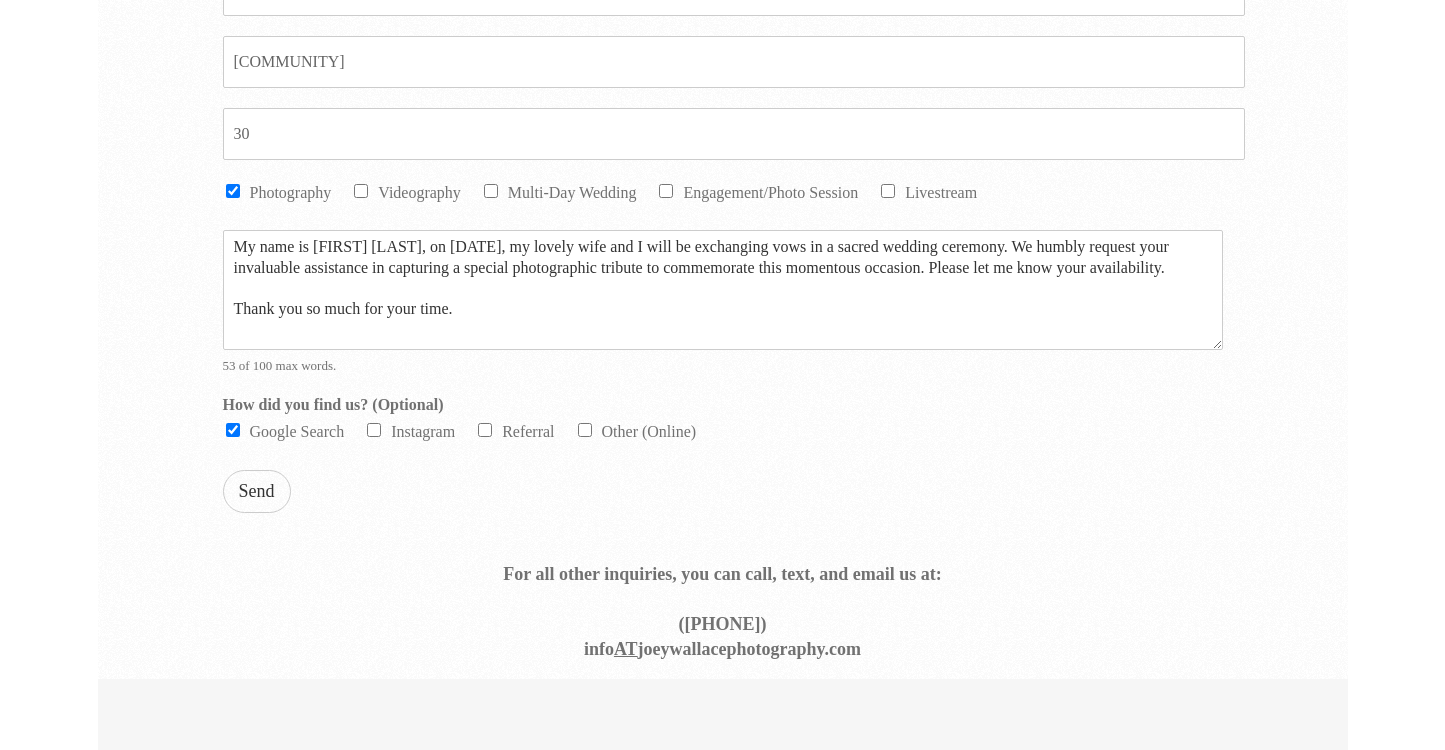click on "Send" at bounding box center (257, 491) 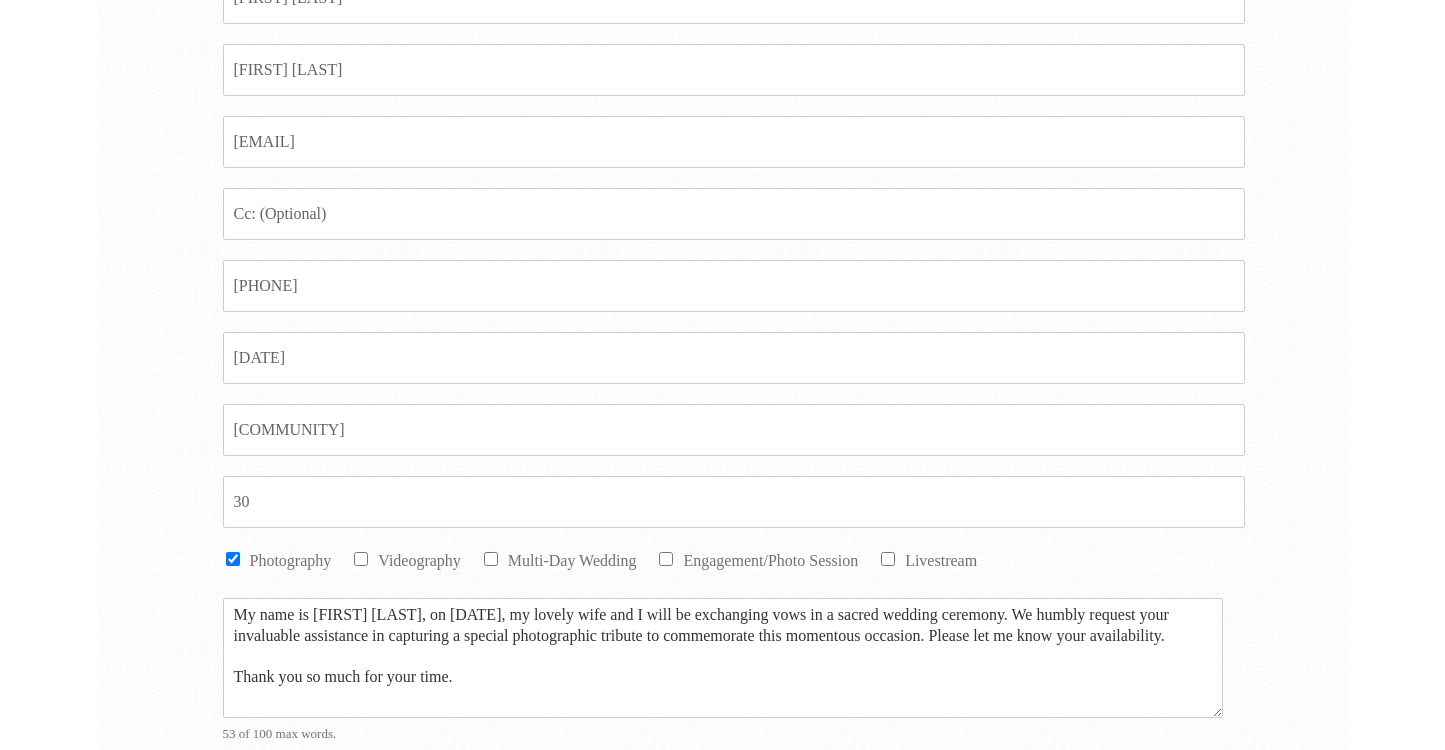 scroll, scrollTop: 720, scrollLeft: 0, axis: vertical 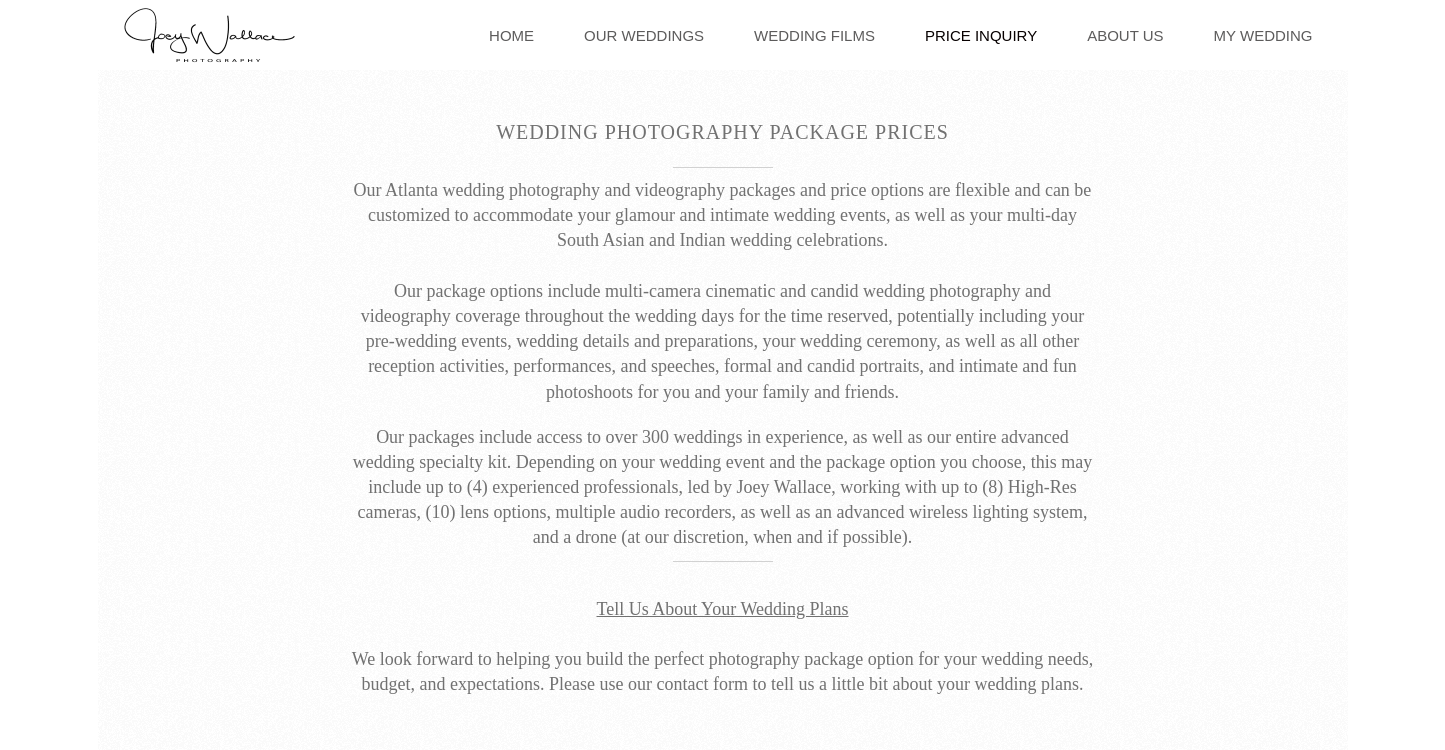 click on "Price Inquiry" at bounding box center [981, 35] 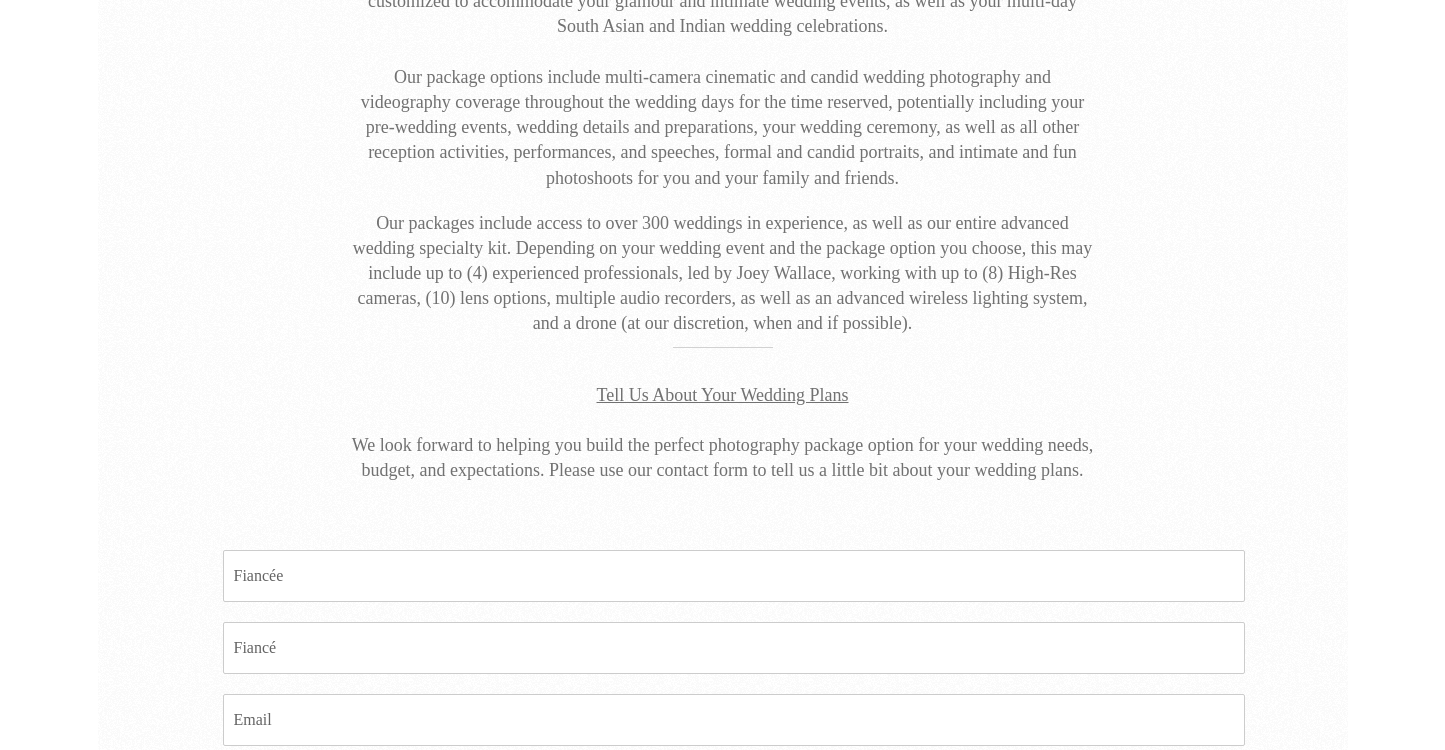 scroll, scrollTop: 0, scrollLeft: 0, axis: both 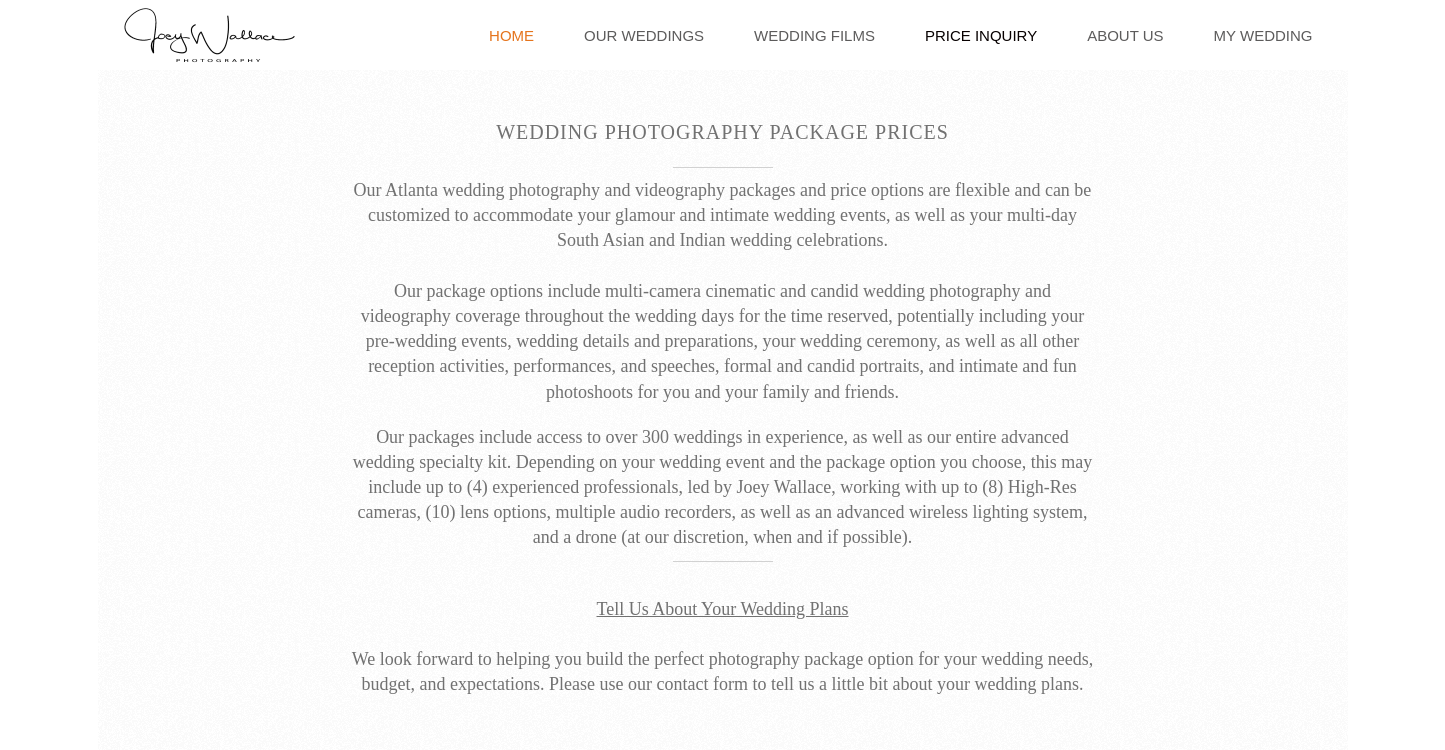 click on "Home" at bounding box center [511, 35] 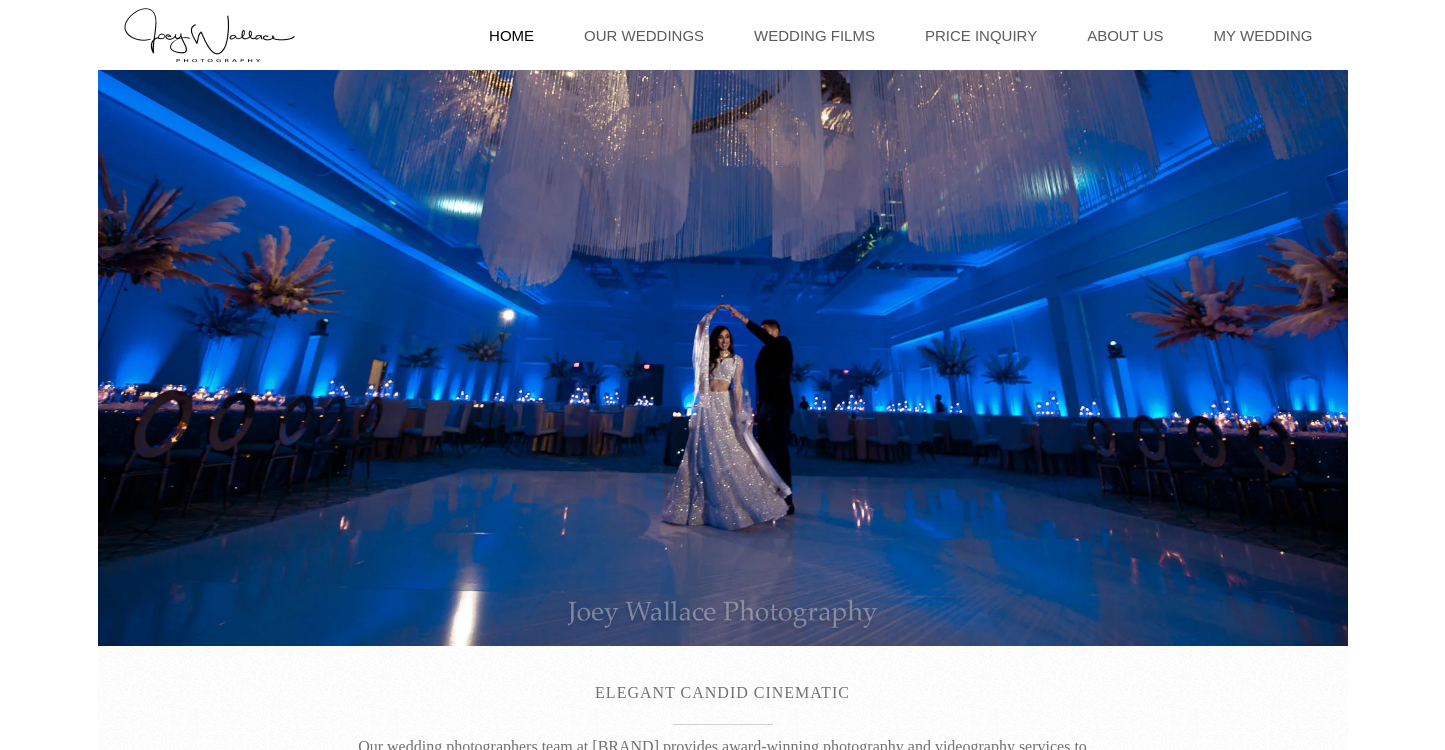 scroll, scrollTop: 0, scrollLeft: 0, axis: both 